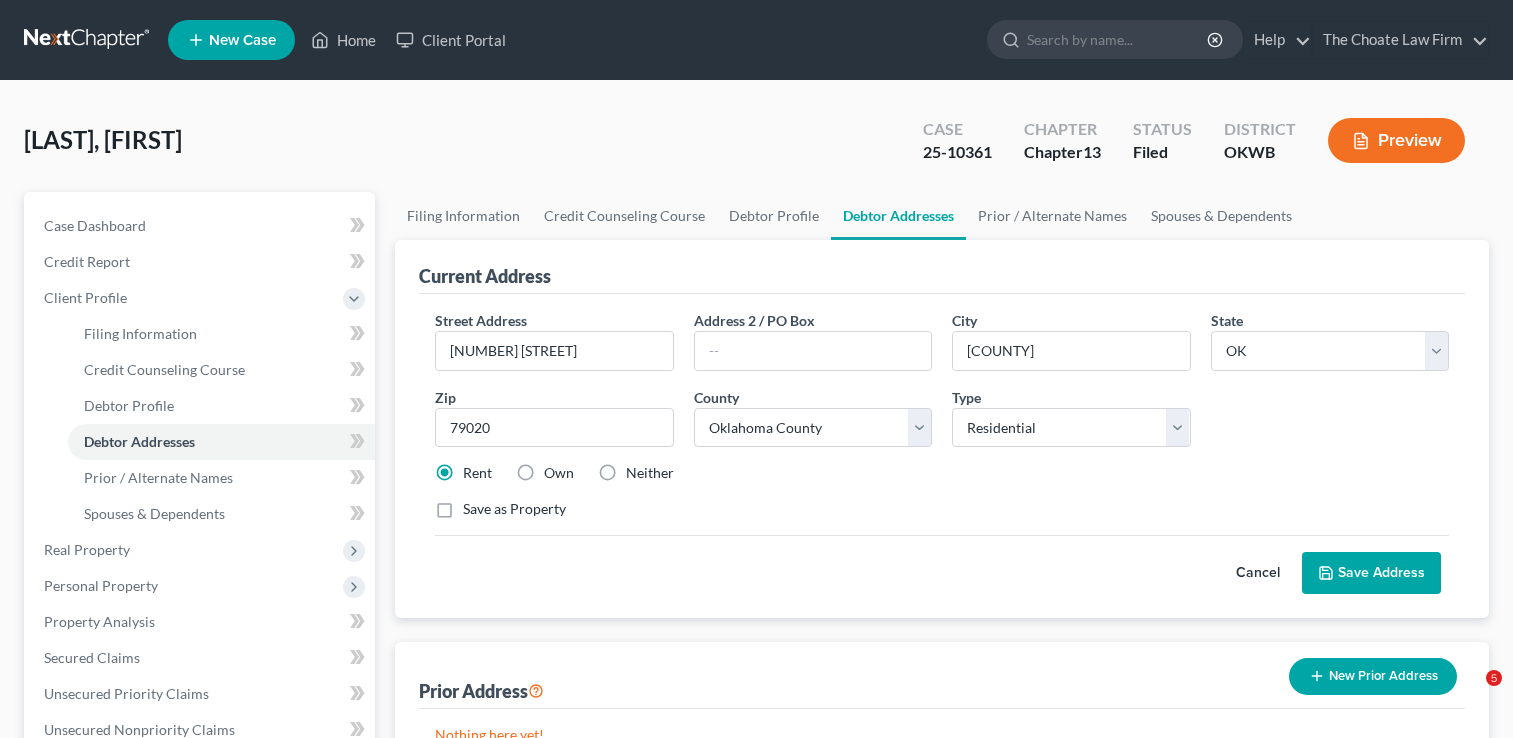 select on "37" 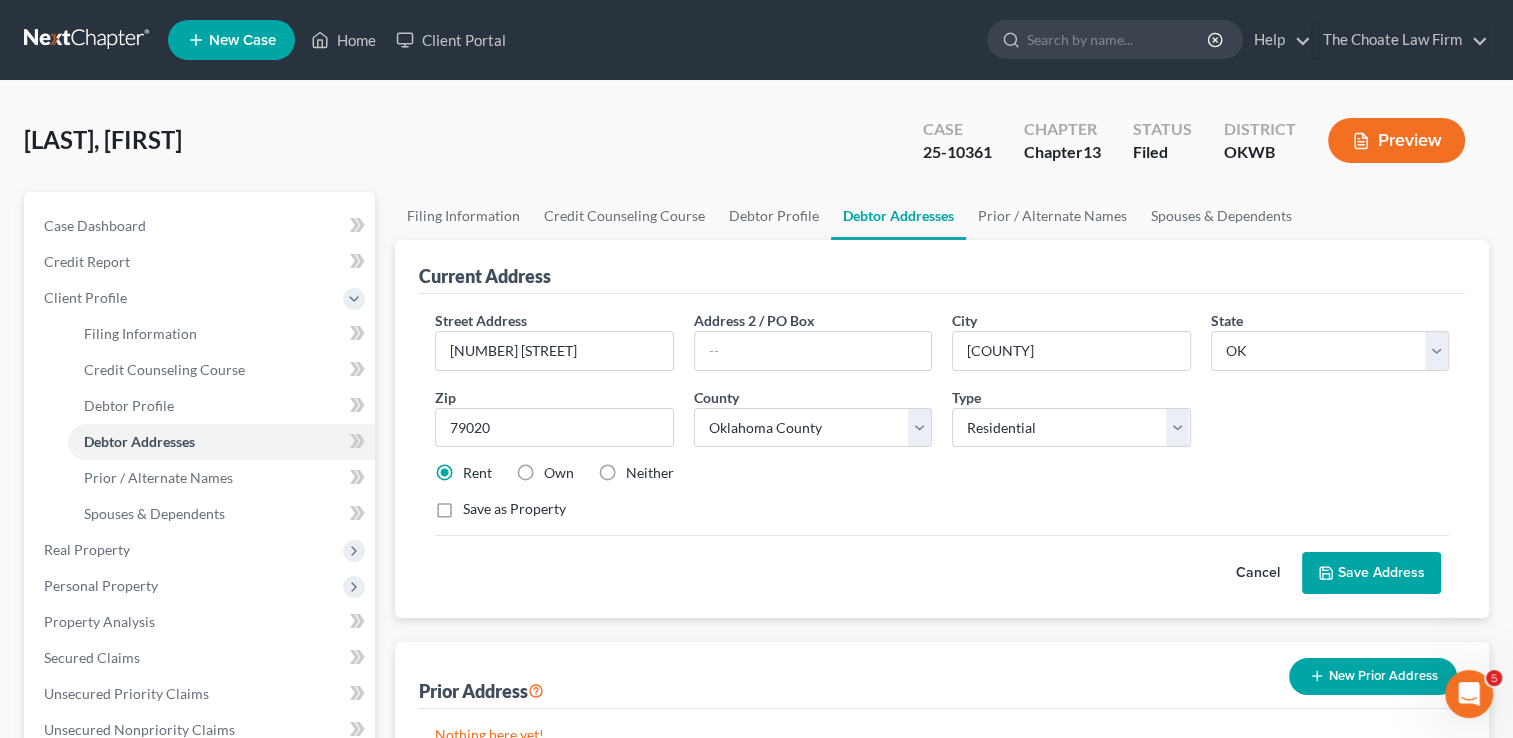 scroll, scrollTop: 0, scrollLeft: 0, axis: both 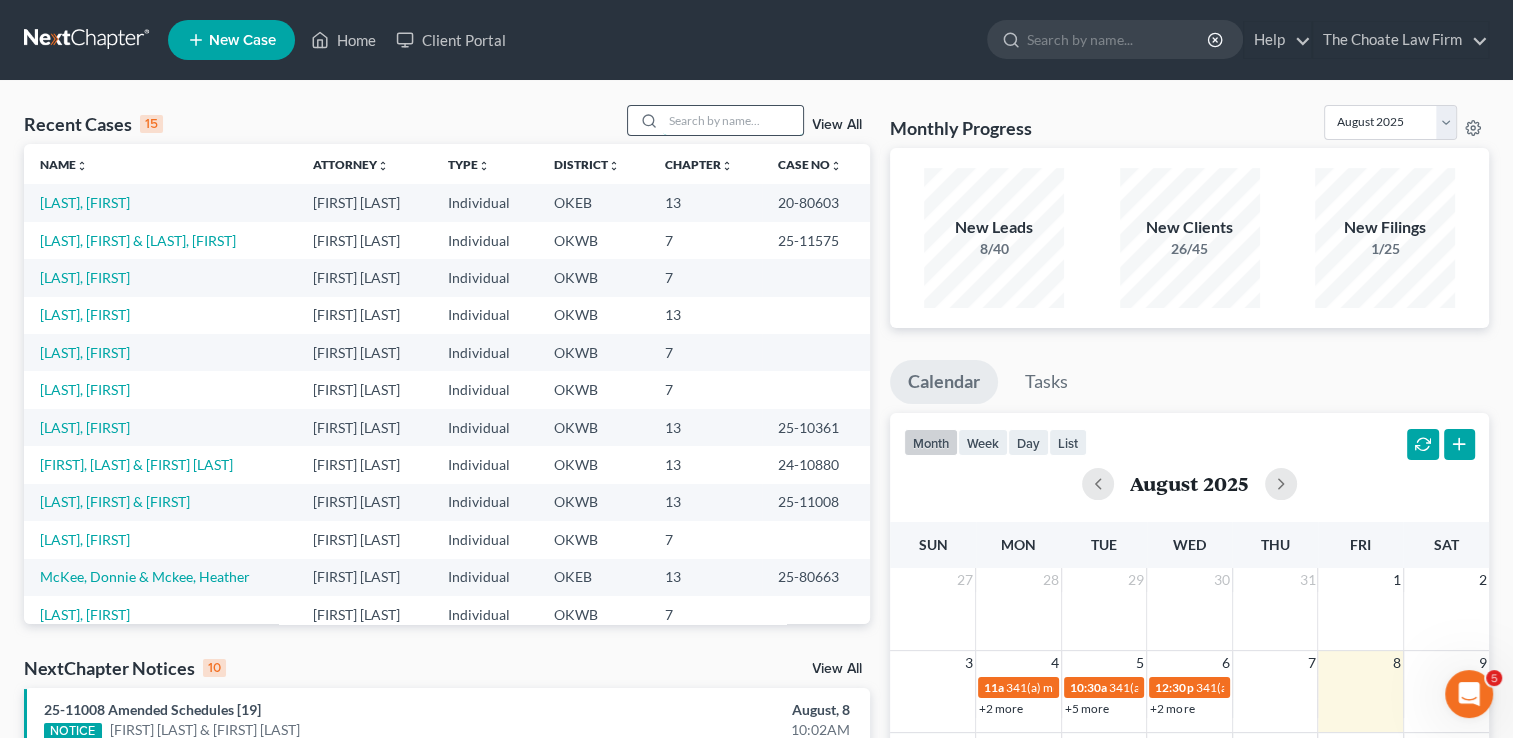click at bounding box center (733, 120) 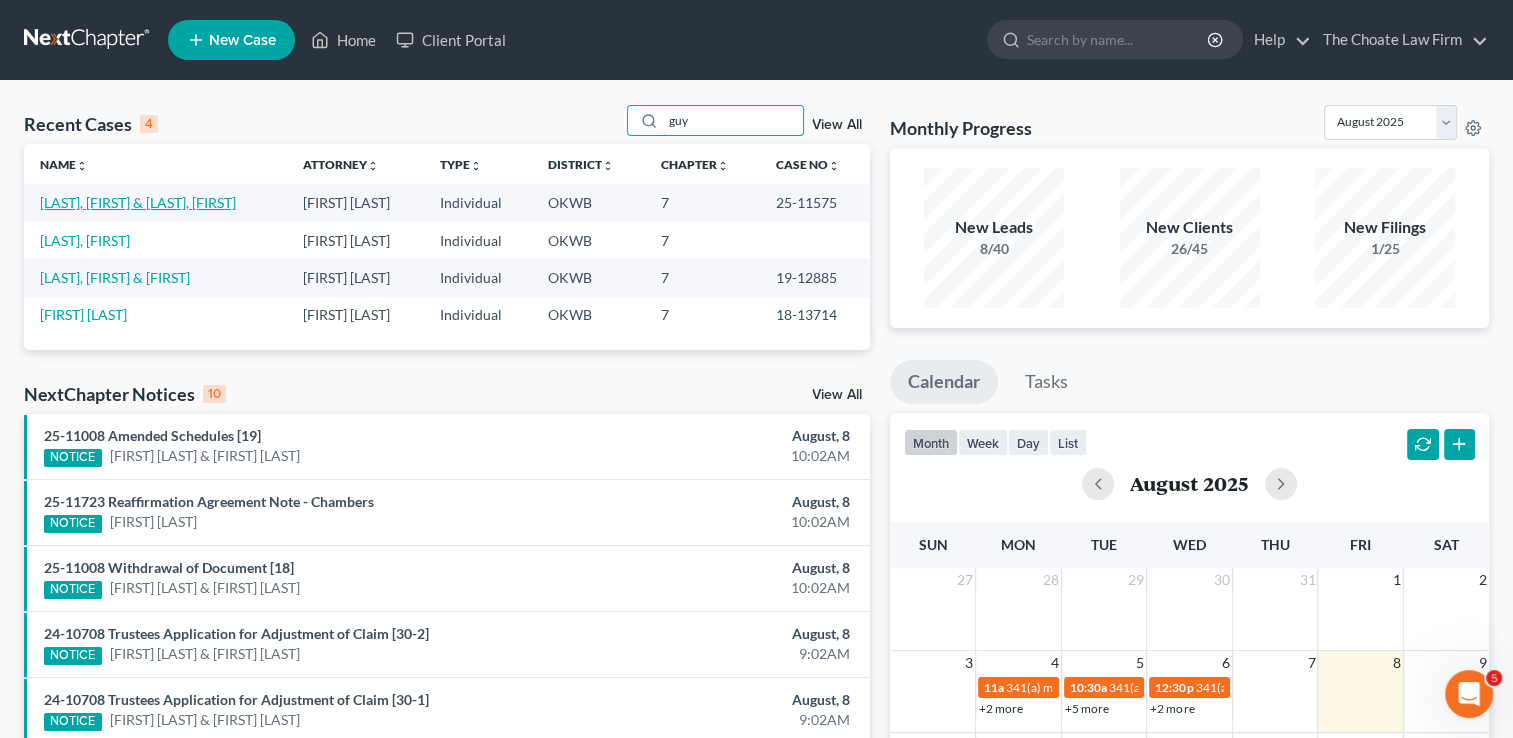 type on "guy" 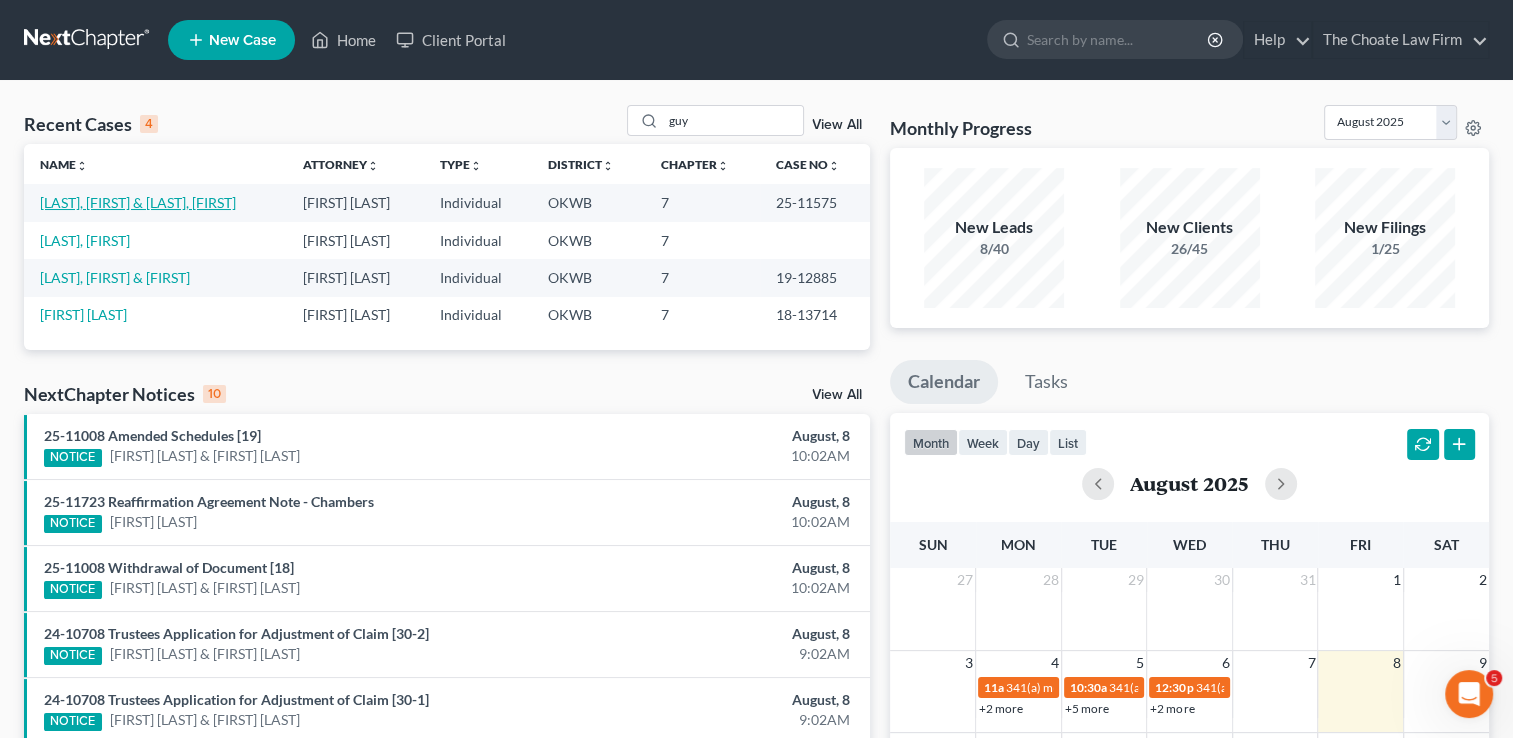click on "[LAST], [FIRST] & [LAST], [FIRST]" at bounding box center (138, 202) 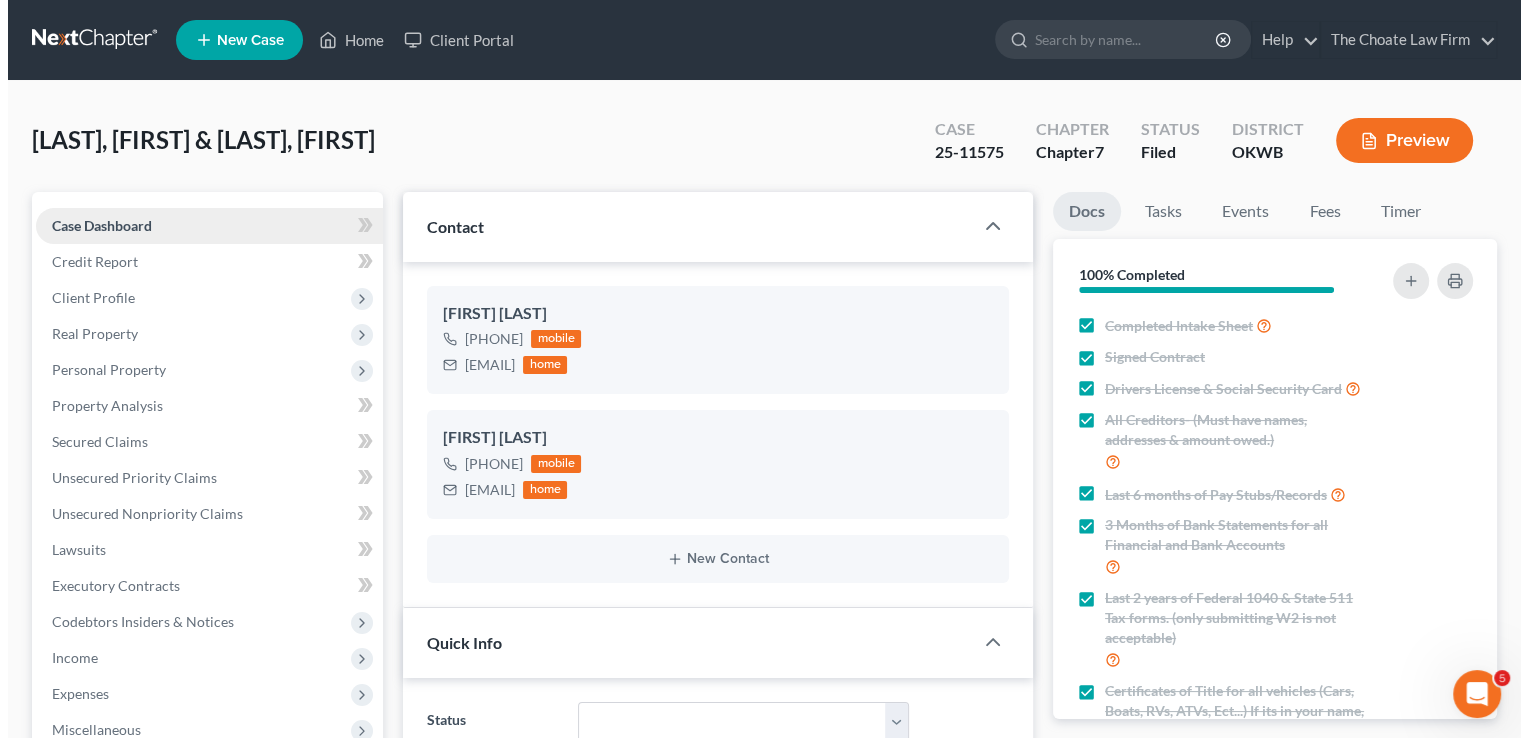 scroll, scrollTop: 4364, scrollLeft: 0, axis: vertical 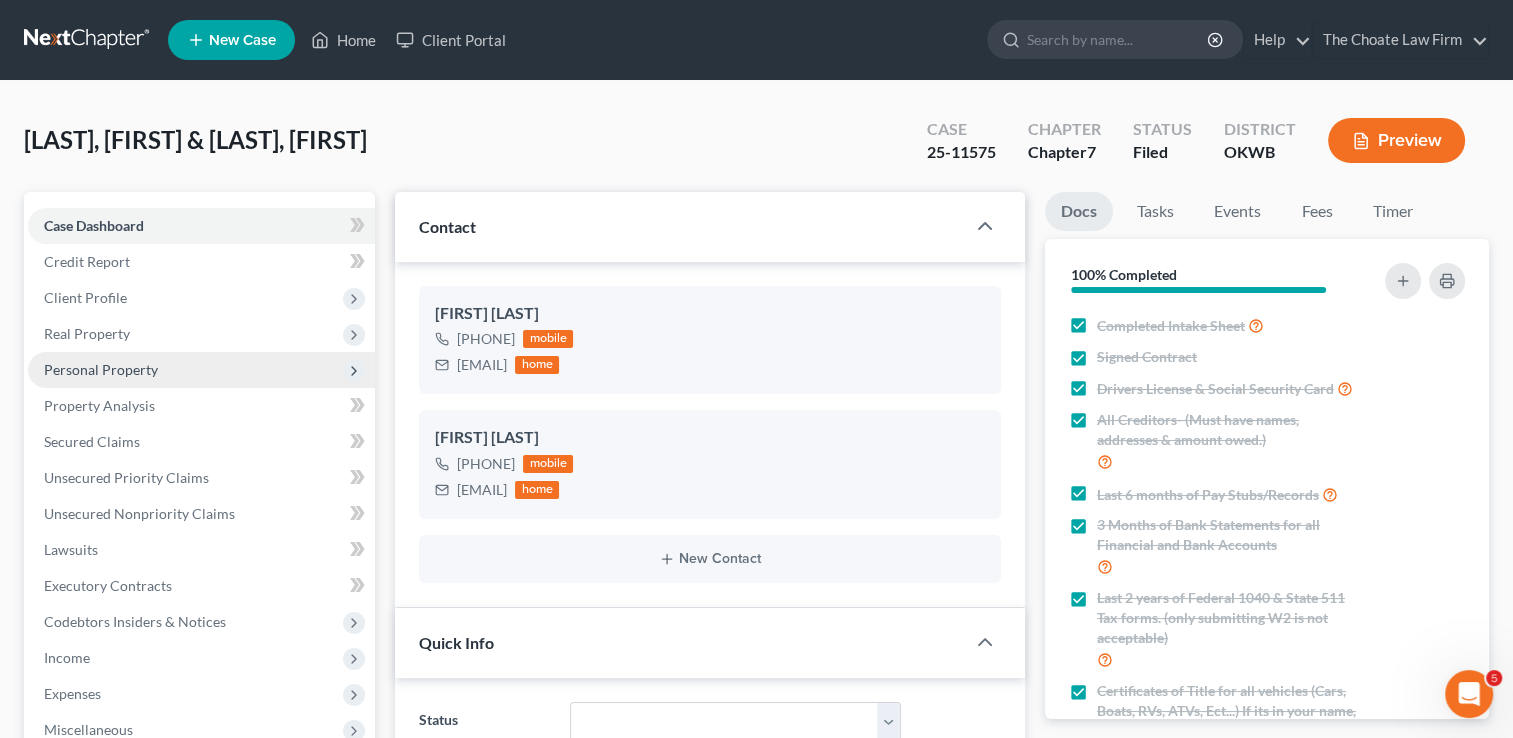 click on "Personal Property" at bounding box center (101, 369) 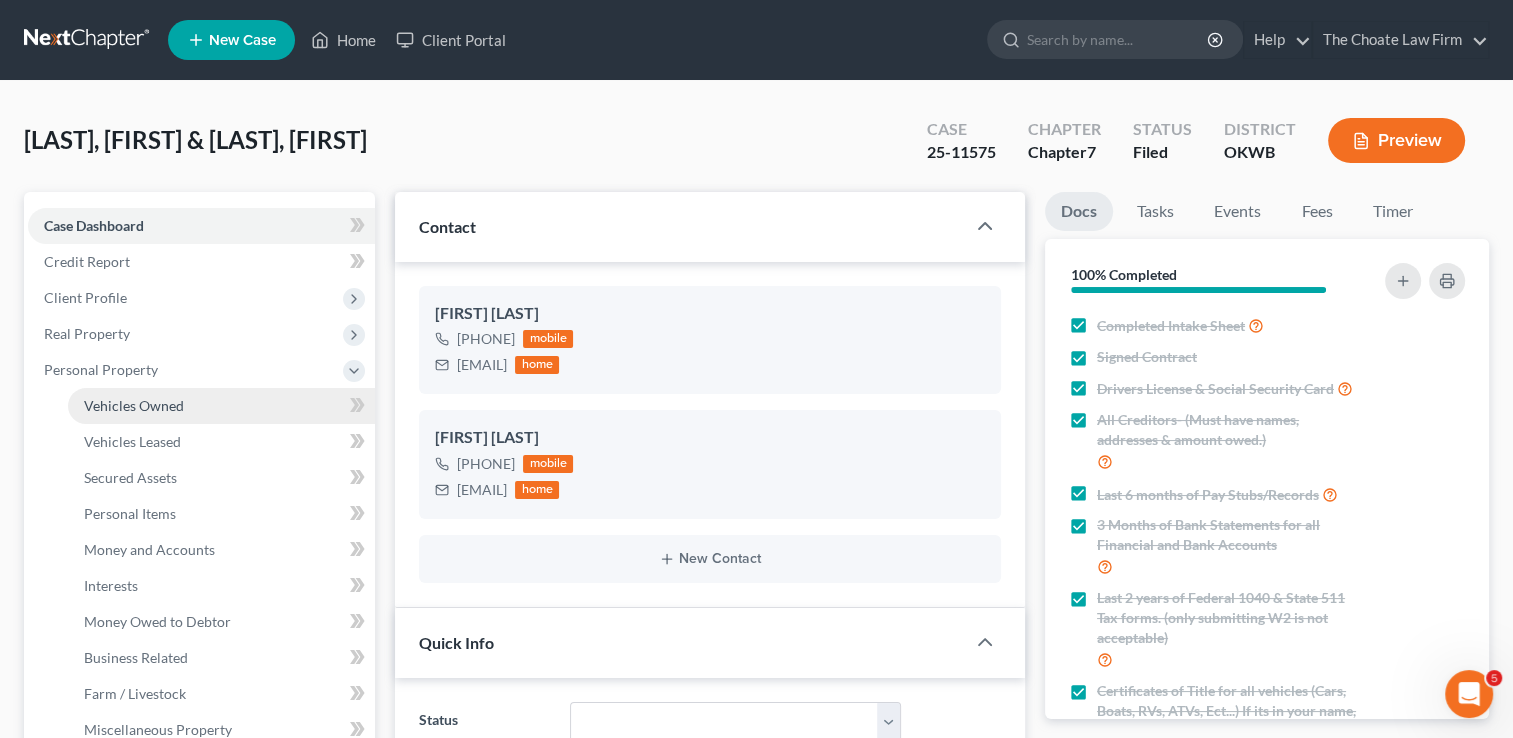 click on "Vehicles Owned" at bounding box center [134, 405] 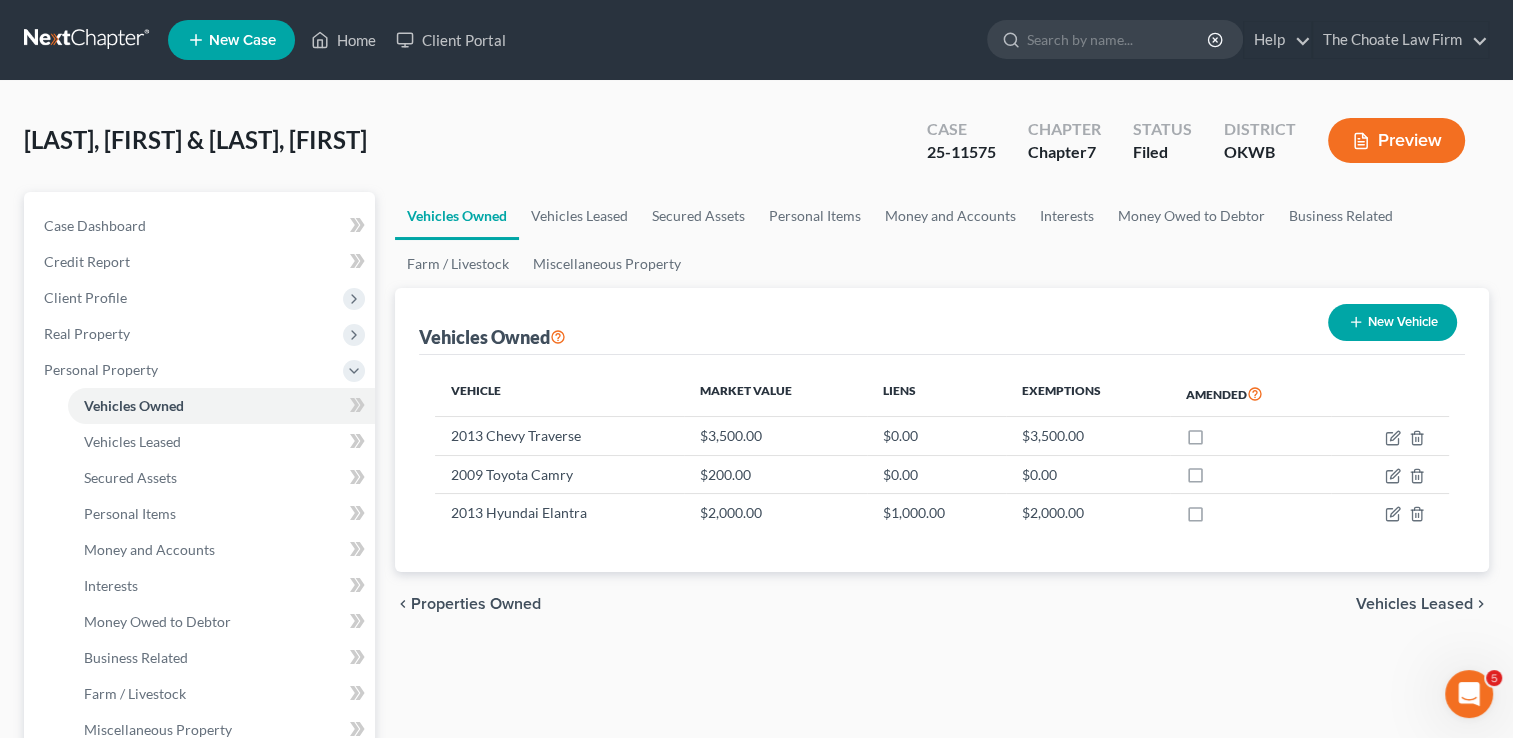 click on "Preview" at bounding box center [1396, 140] 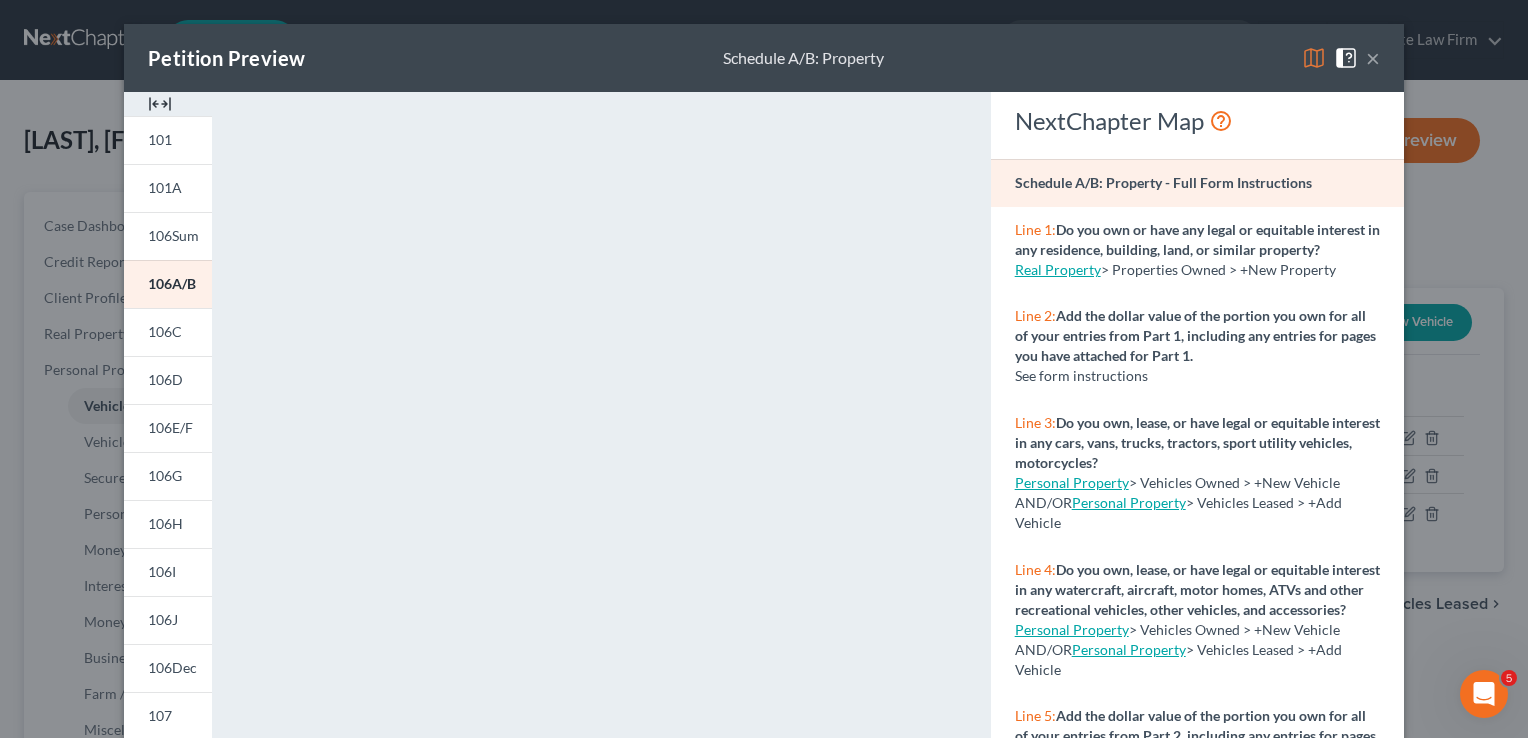 click on "×" at bounding box center [1373, 58] 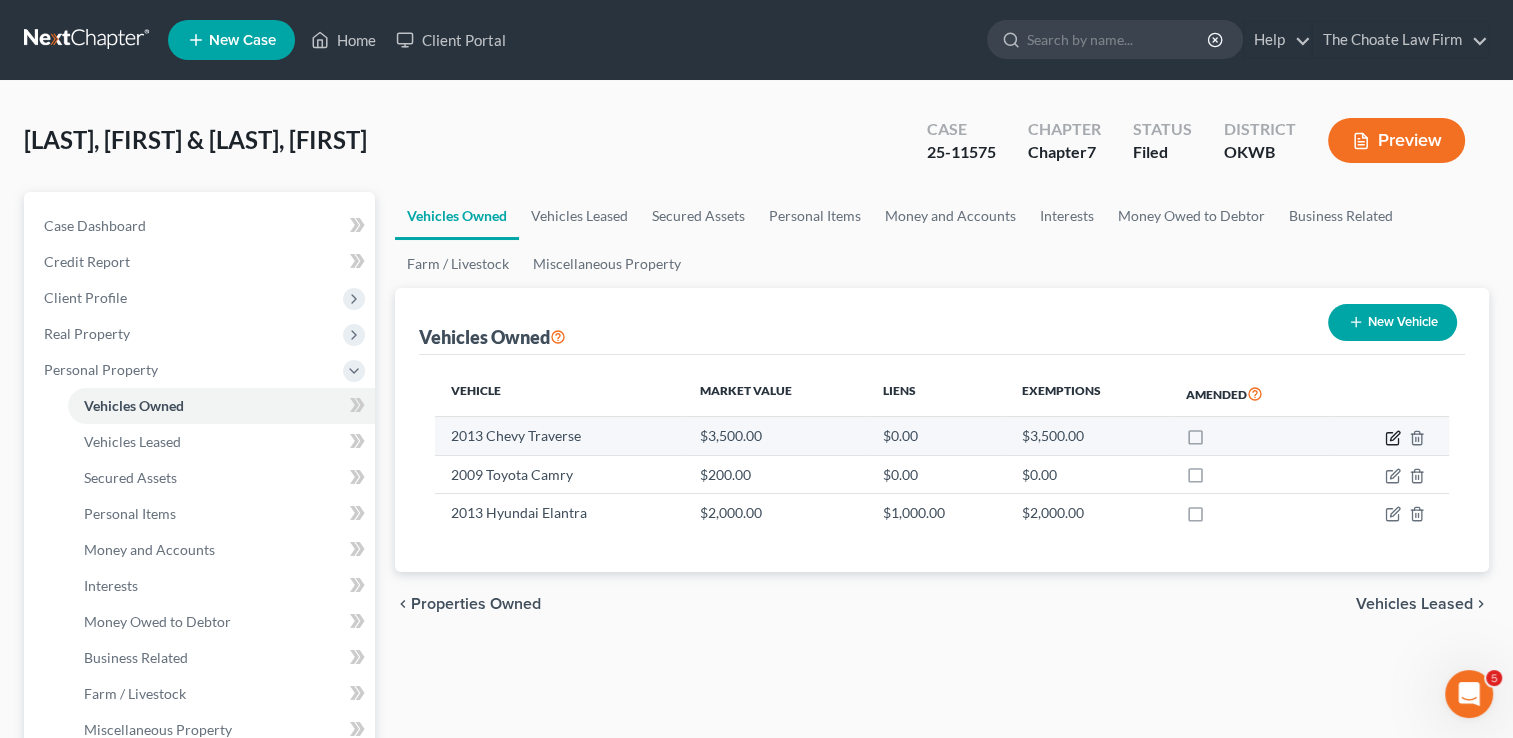 click 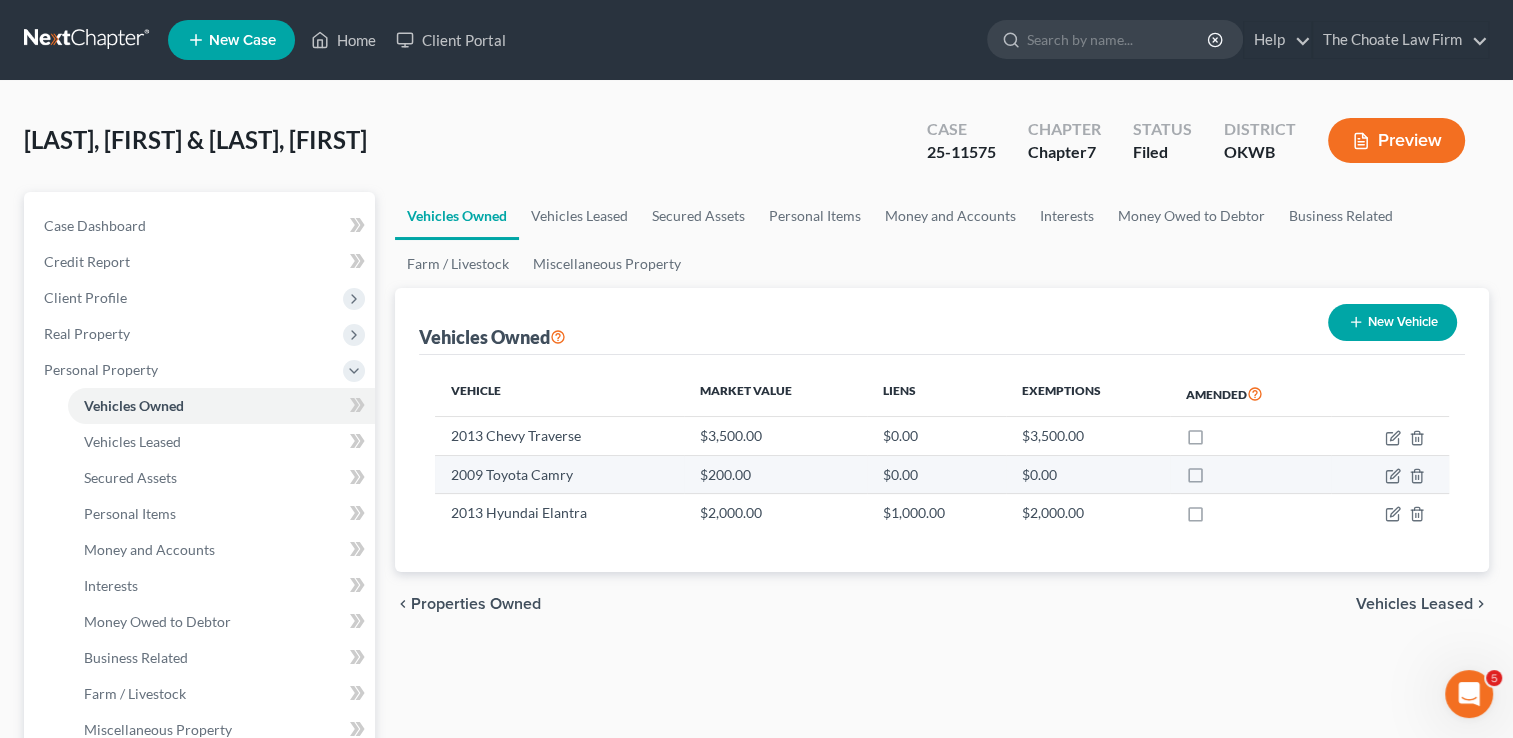 select on "0" 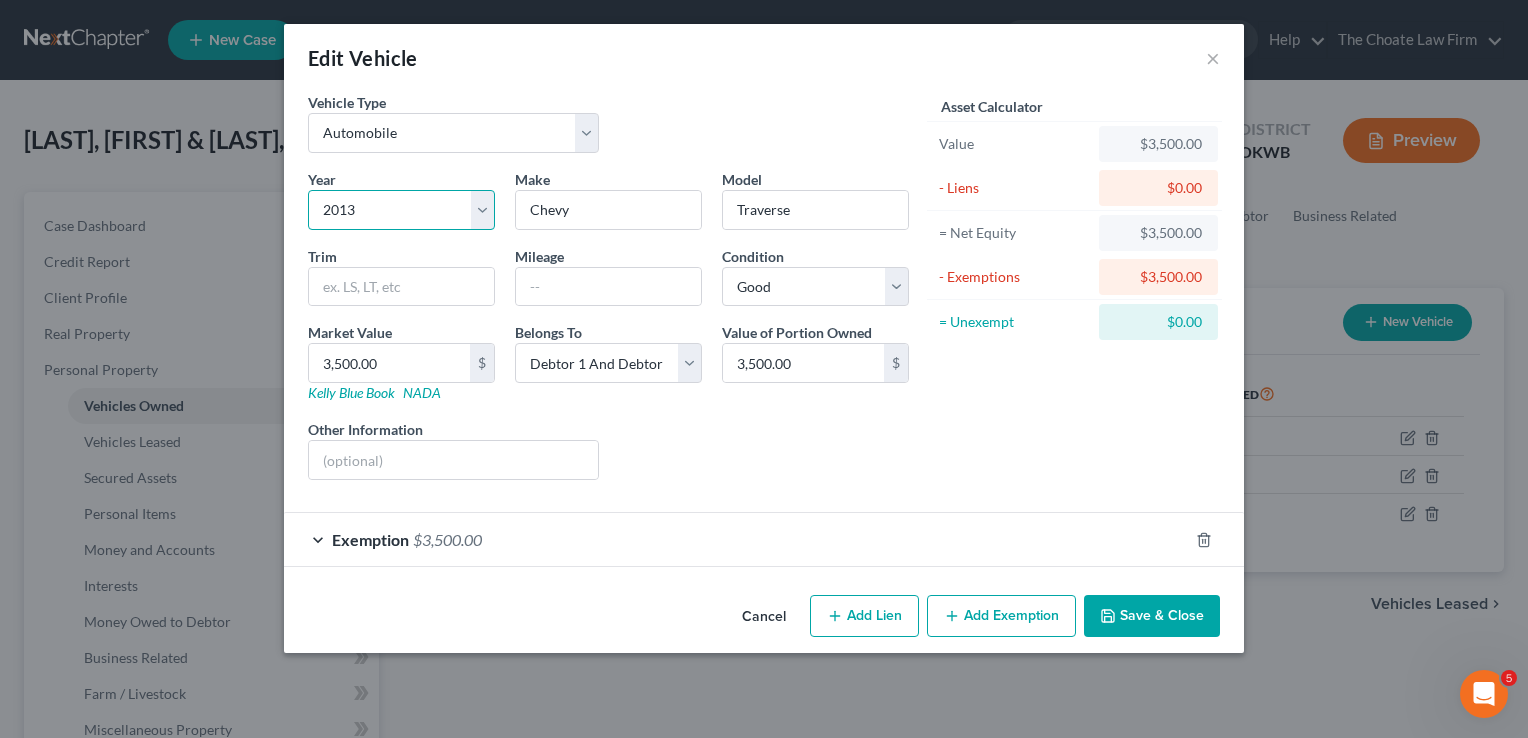 click on "Select 2026 2025 2024 2023 2022 2021 2020 2019 2018 2017 2016 2015 2014 2013 2012 2011 2010 2009 2008 2007 2006 2005 2004 2003 2002 2001 2000 1999 1998 1997 1996 1995 1994 1993 1992 1991 1990 1989 1988 1987 1986 1985 1984 1983 1982 1981 1980 1979 1978 1977 1976 1975 1974 1973 1972 1971 1970 1969 1968 1967 1966 1965 1964 1963 1962 1961 1960 1959 1958 1957 1956 1955 1954 1953 1952 1951 1950 1949 1948 1947 1946 1945 1944 1943 1942 1941 1940 1939 1938 1937 1936 1935 1934 1933 1932 1931 1930 1929 1928 1927 1926 1925 1924 1923 1922 1921 1920 1919 1918 1917 1916 1915 1914 1913 1912 1911 1910 1909 1908 1907 1906 1905 1904 1903 1902 1901" at bounding box center [401, 210] 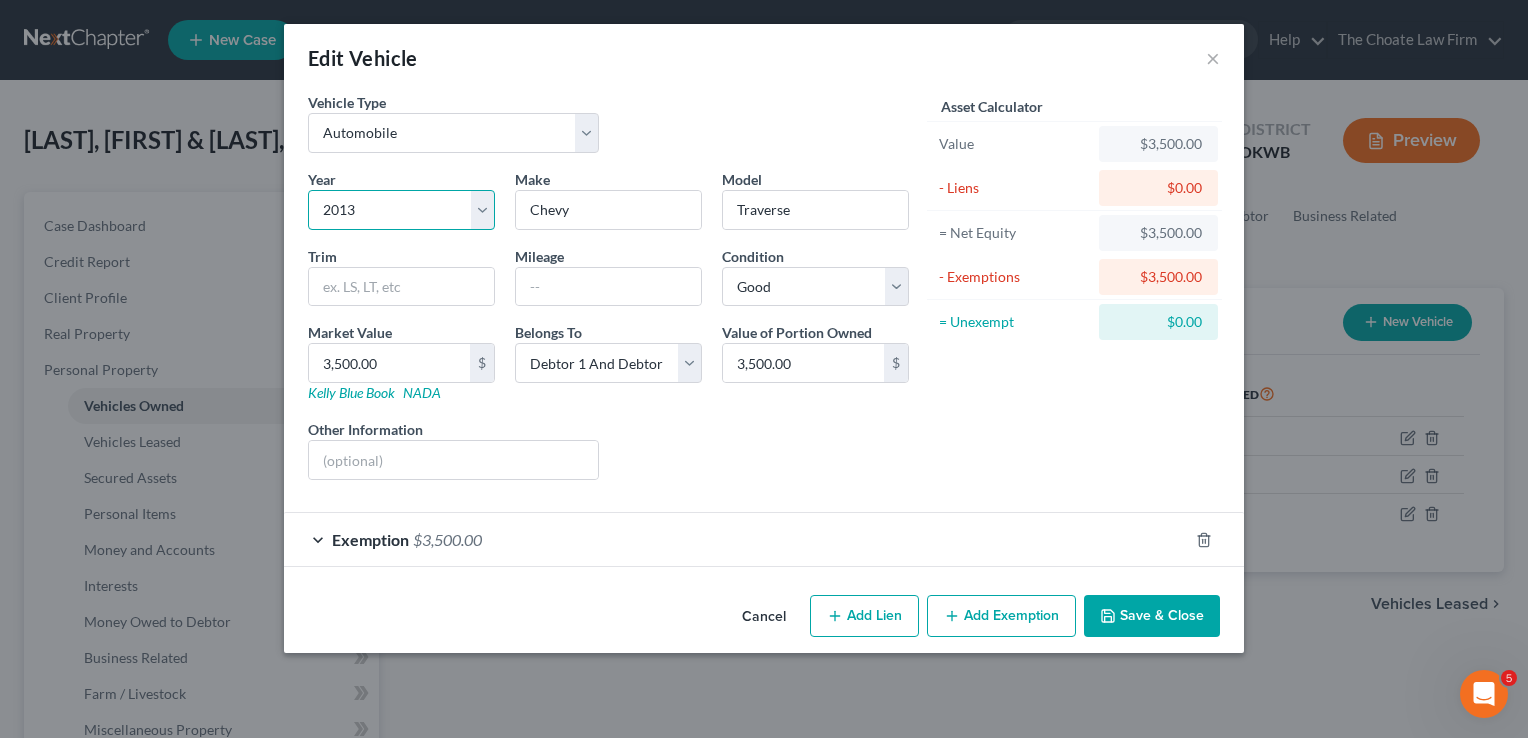 select on "10" 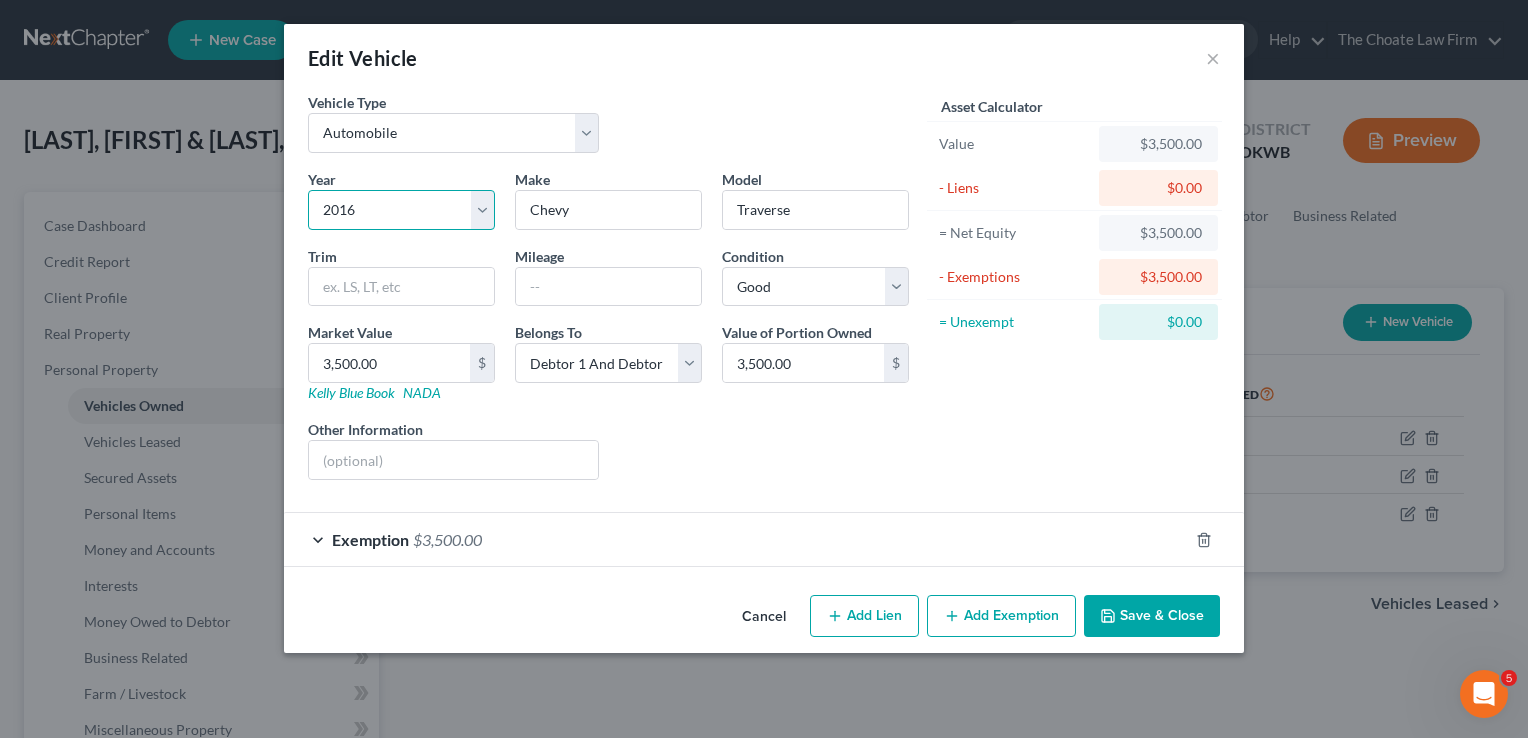 click on "Select 2026 2025 2024 2023 2022 2021 2020 2019 2018 2017 2016 2015 2014 2013 2012 2011 2010 2009 2008 2007 2006 2005 2004 2003 2002 2001 2000 1999 1998 1997 1996 1995 1994 1993 1992 1991 1990 1989 1988 1987 1986 1985 1984 1983 1982 1981 1980 1979 1978 1977 1976 1975 1974 1973 1972 1971 1970 1969 1968 1967 1966 1965 1964 1963 1962 1961 1960 1959 1958 1957 1956 1955 1954 1953 1952 1951 1950 1949 1948 1947 1946 1945 1944 1943 1942 1941 1940 1939 1938 1937 1936 1935 1934 1933 1932 1931 1930 1929 1928 1927 1926 1925 1924 1923 1922 1921 1920 1919 1918 1917 1916 1915 1914 1913 1912 1911 1910 1909 1908 1907 1906 1905 1904 1903 1902 1901" at bounding box center (401, 210) 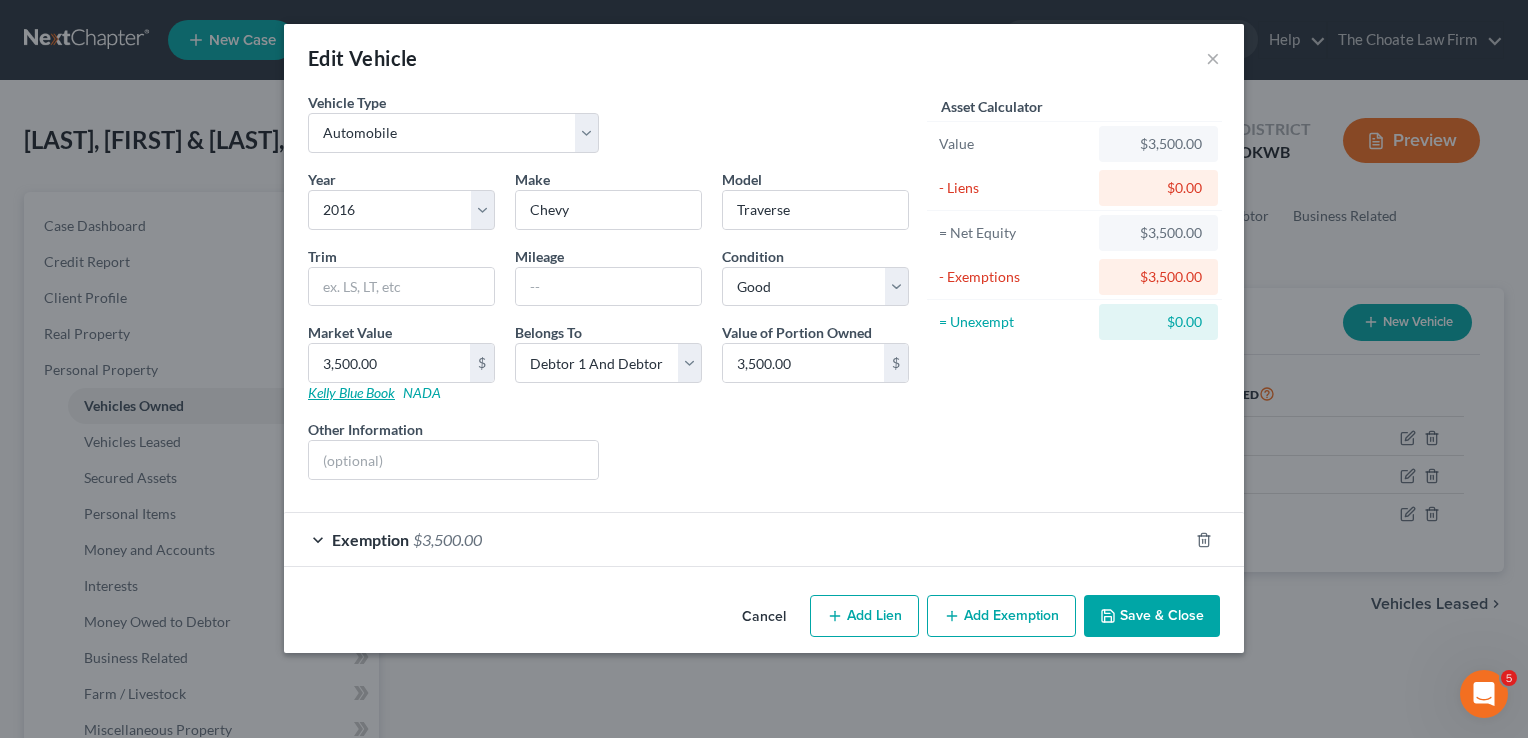 click on "Kelly Blue Book" at bounding box center (351, 392) 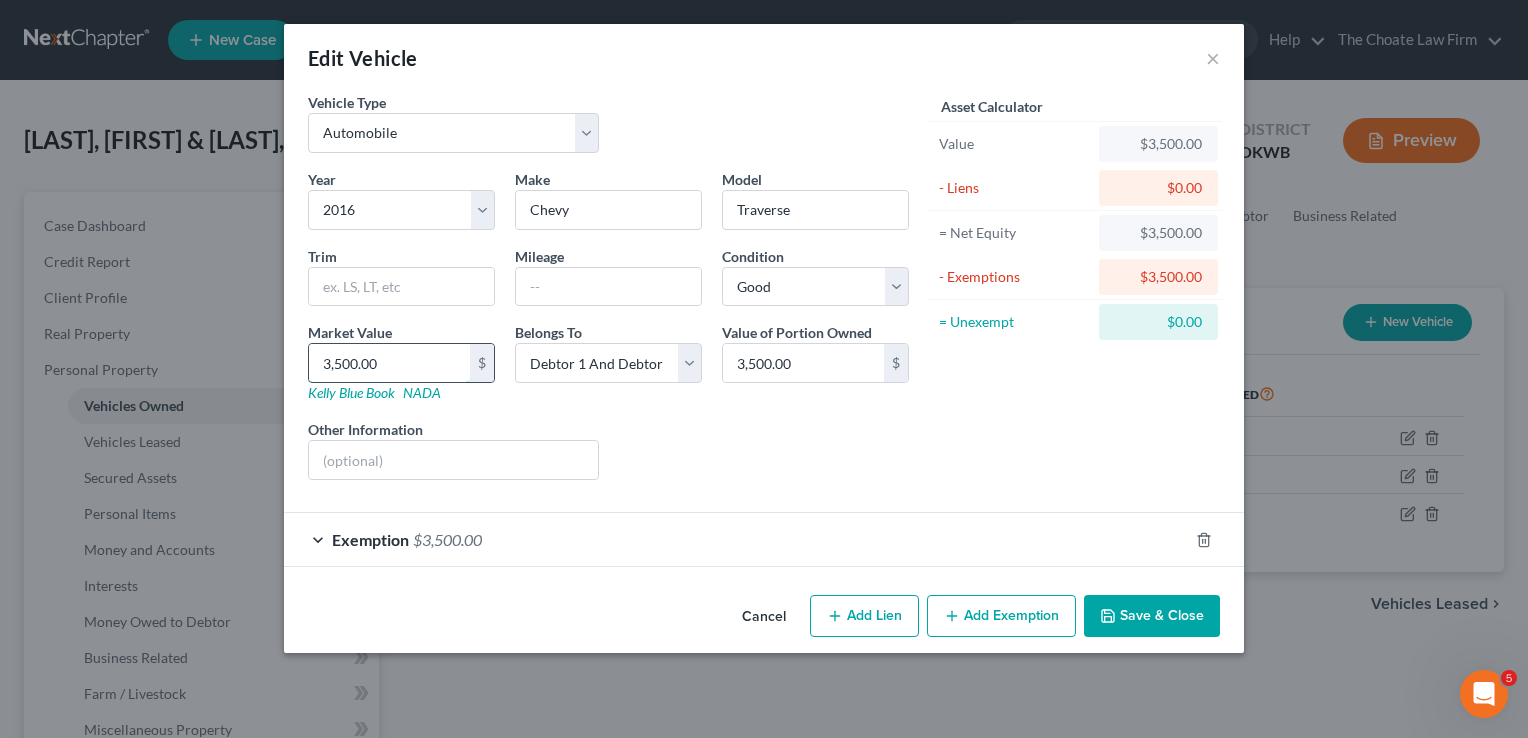 click on "3,500.00" at bounding box center [389, 363] 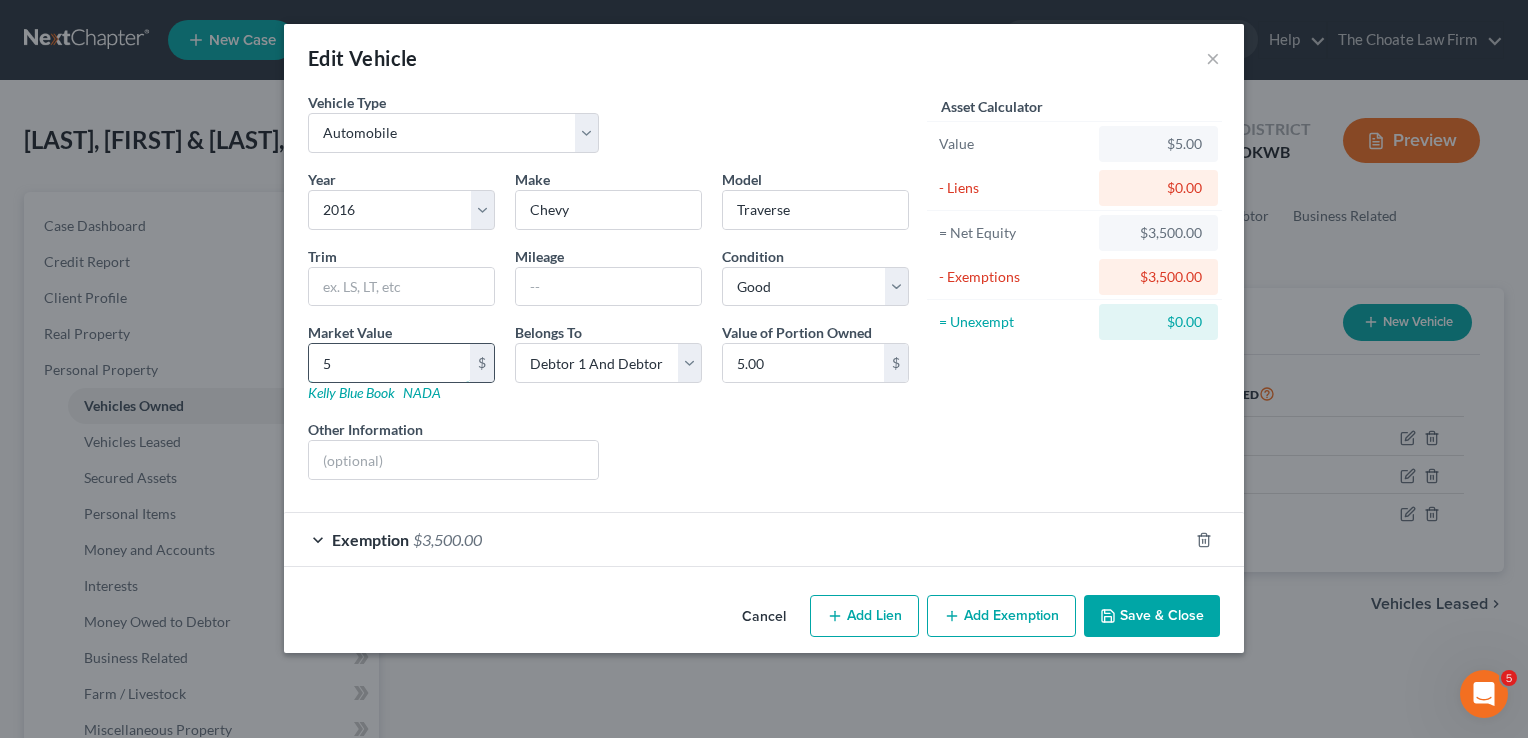 type on "50" 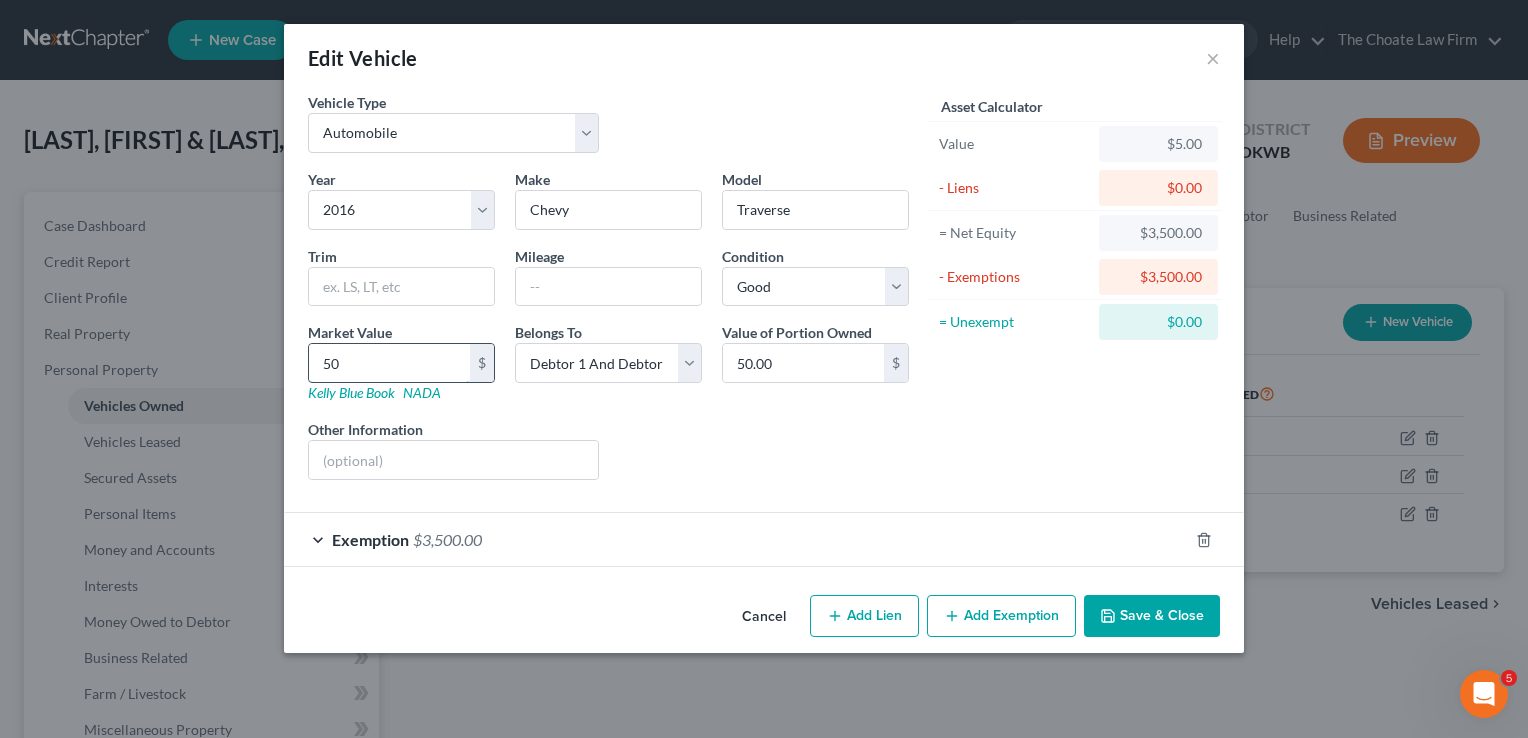 type on "500" 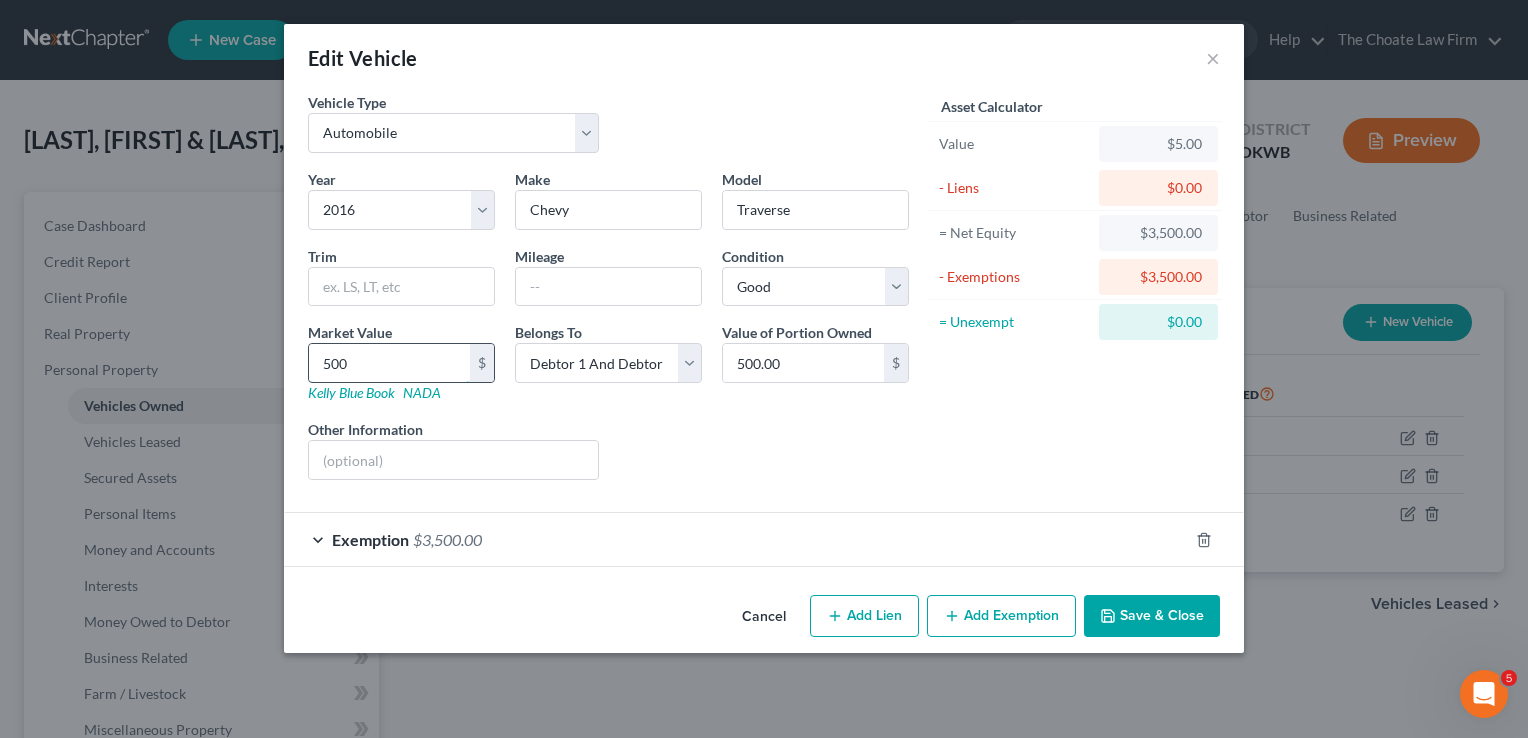 type on "5000" 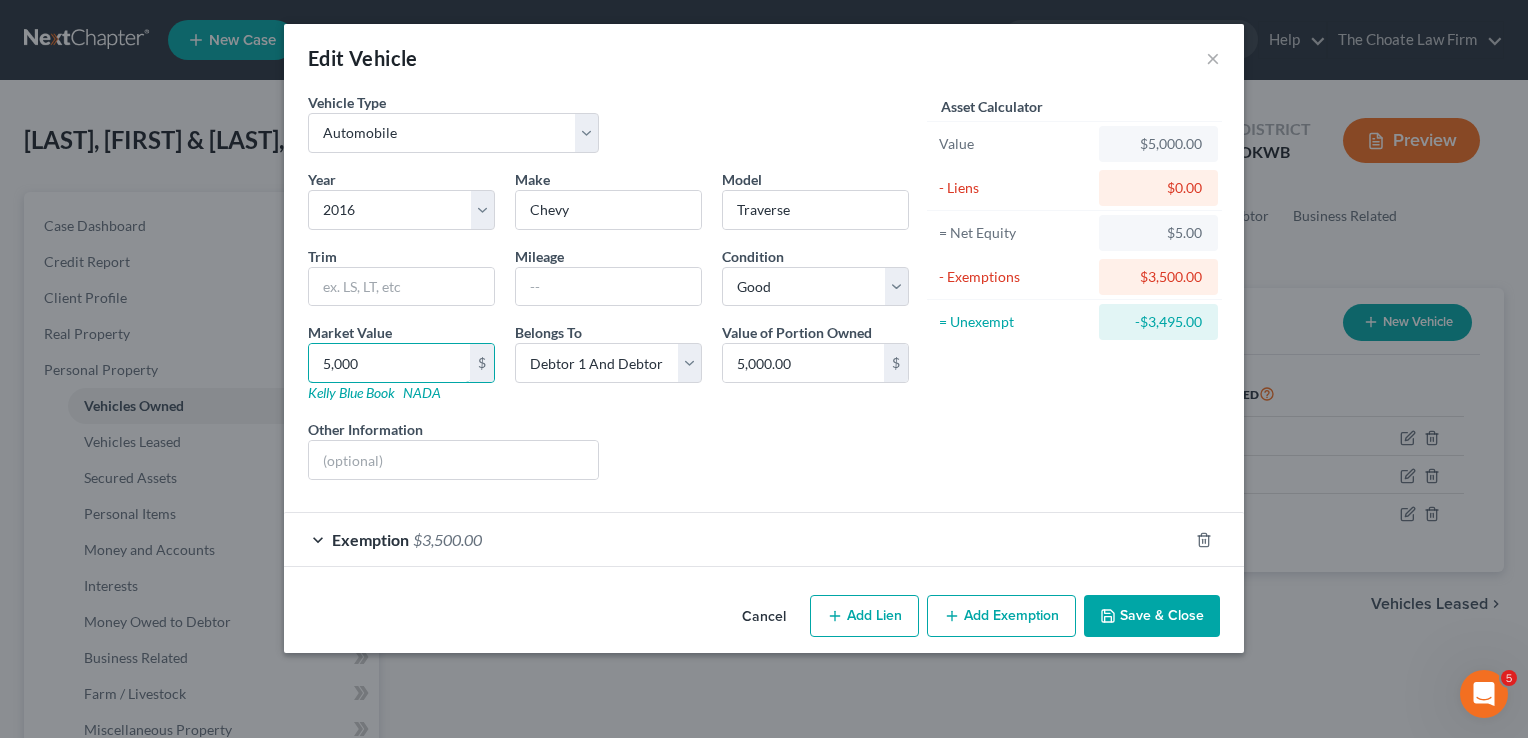 type on "5,000" 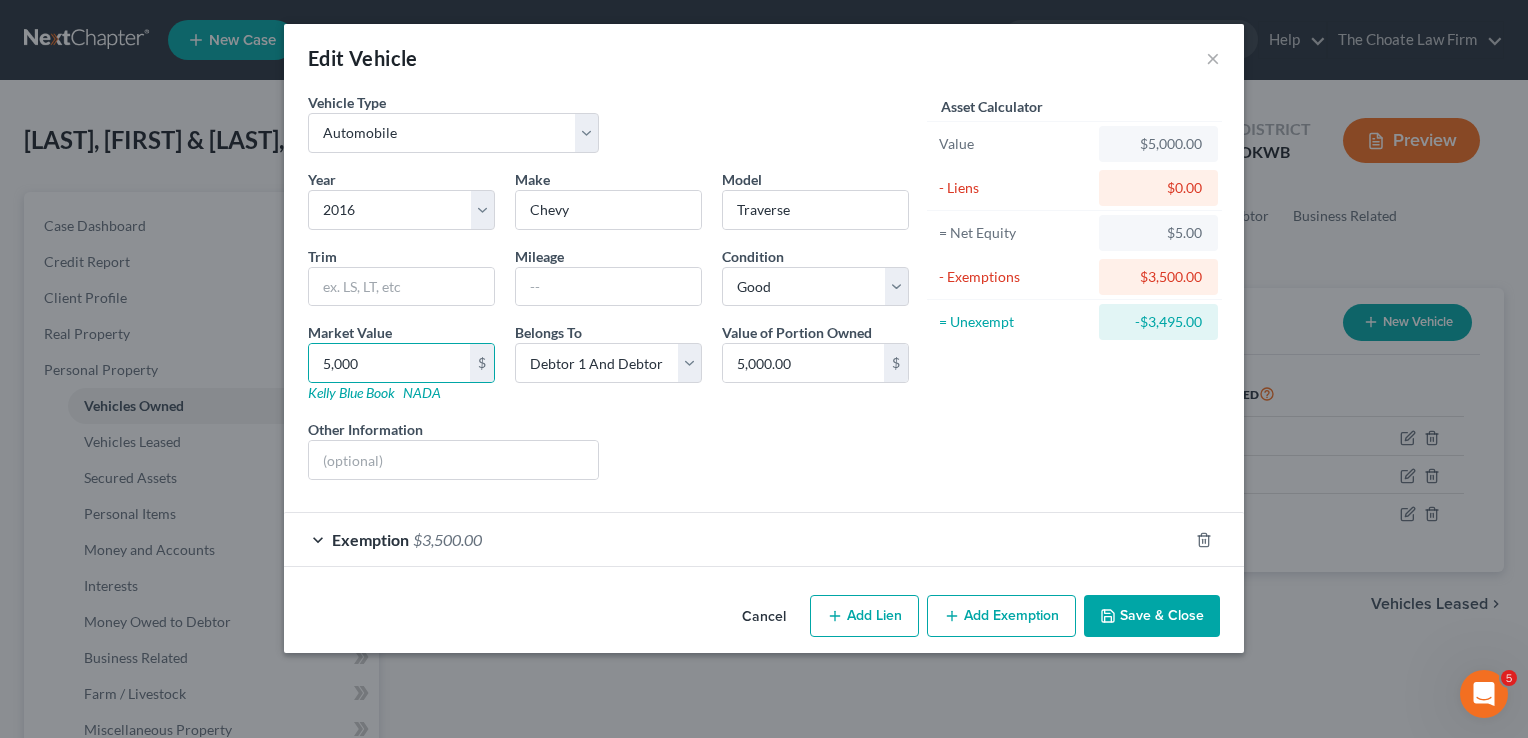 click on "Exemption $3,500.00" at bounding box center (736, 539) 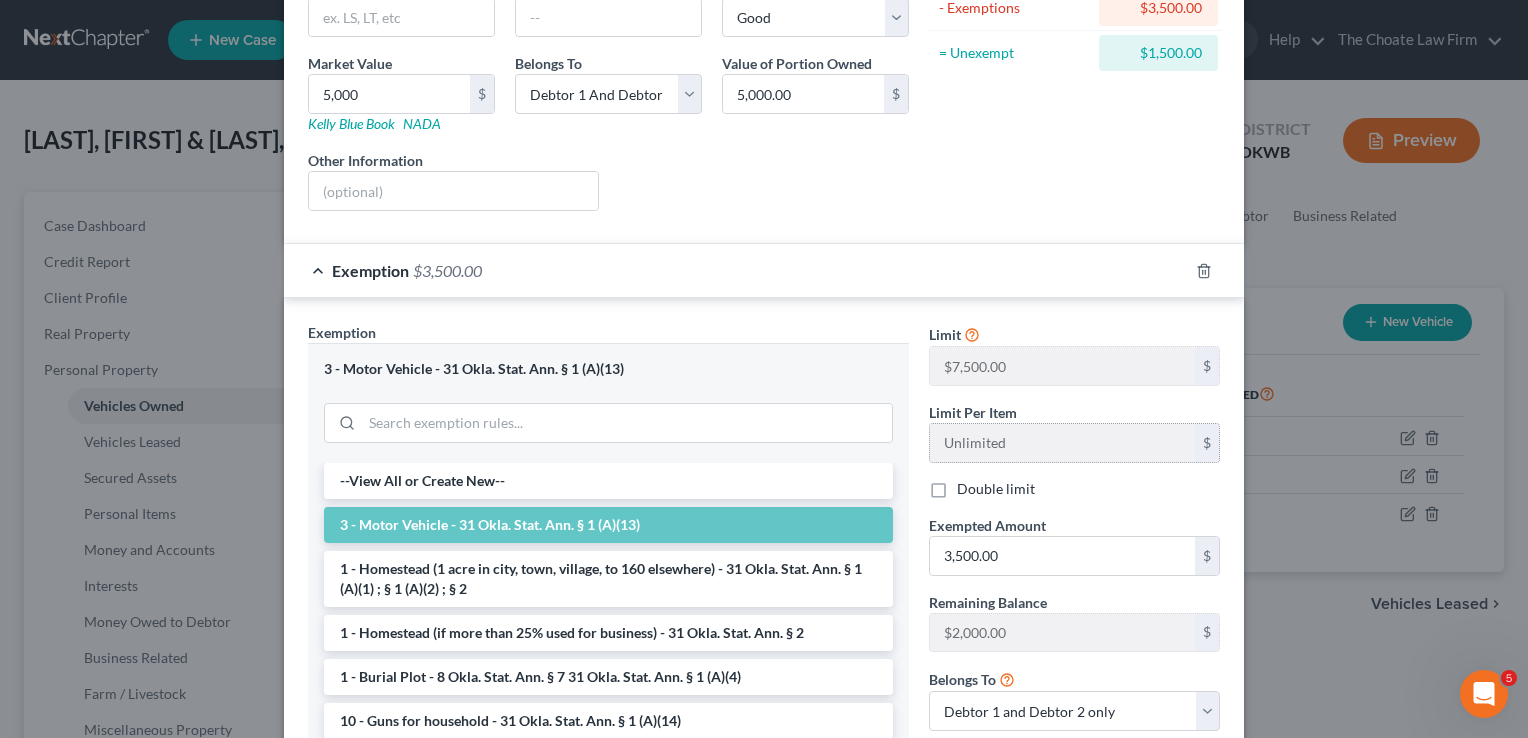 scroll, scrollTop: 300, scrollLeft: 0, axis: vertical 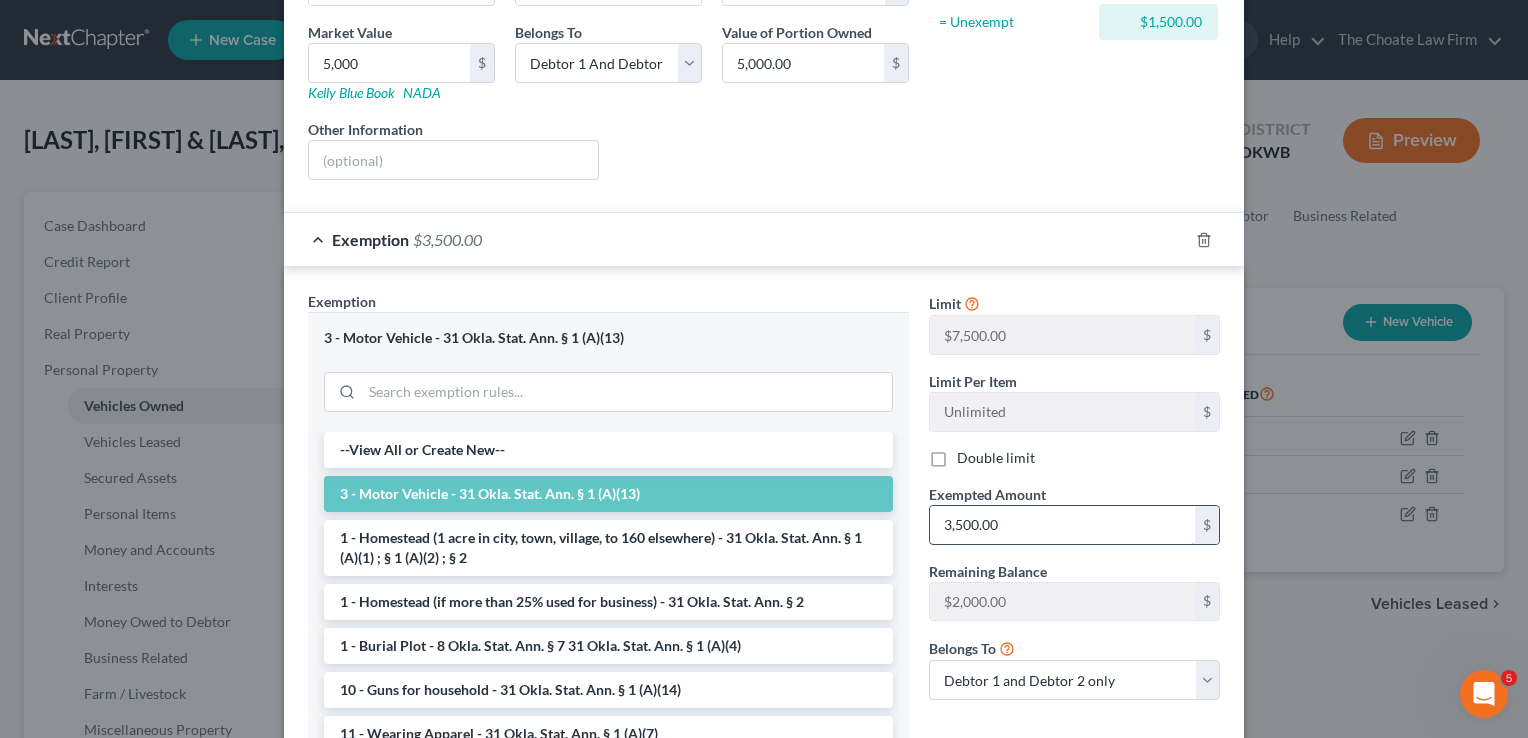 click on "3,500.00" at bounding box center [1062, 525] 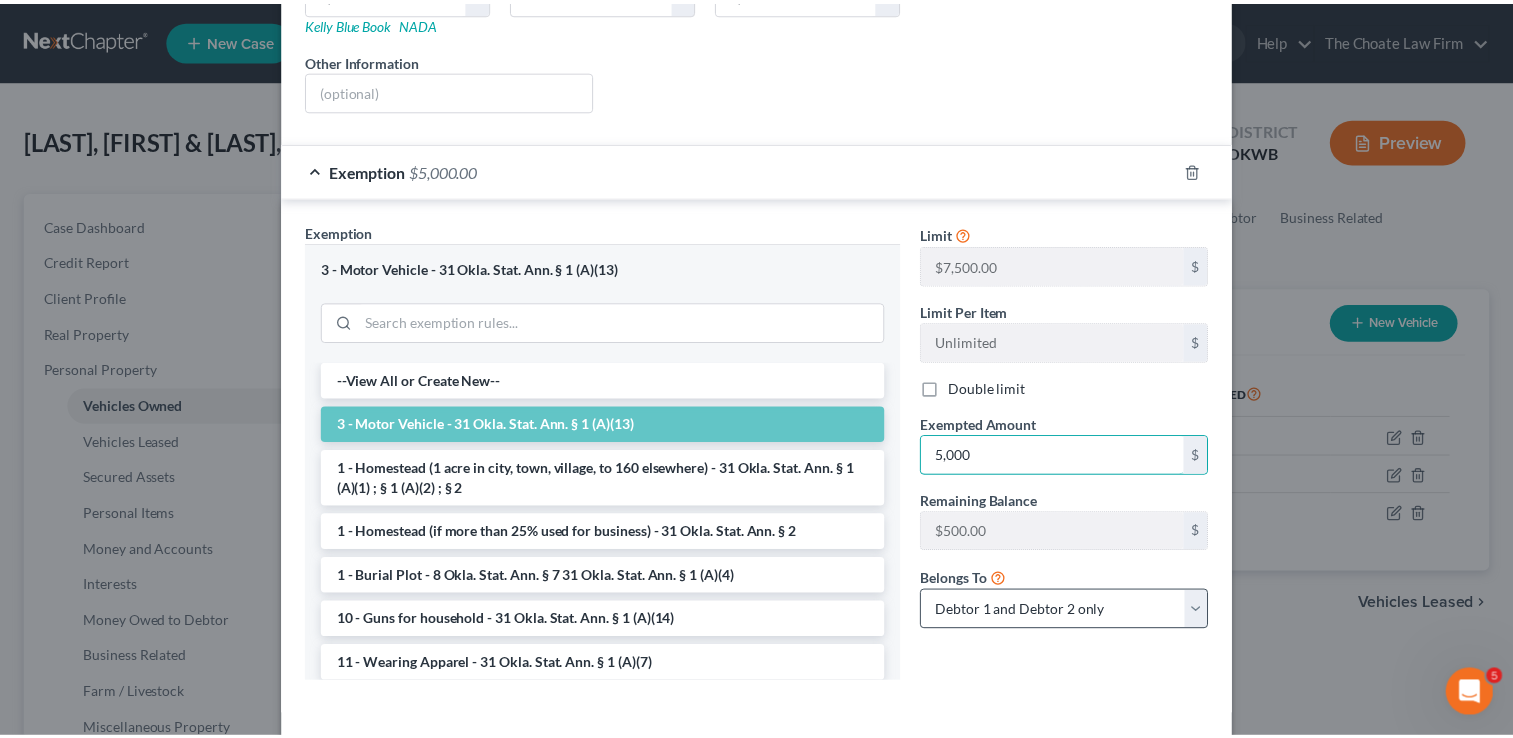 scroll, scrollTop: 452, scrollLeft: 0, axis: vertical 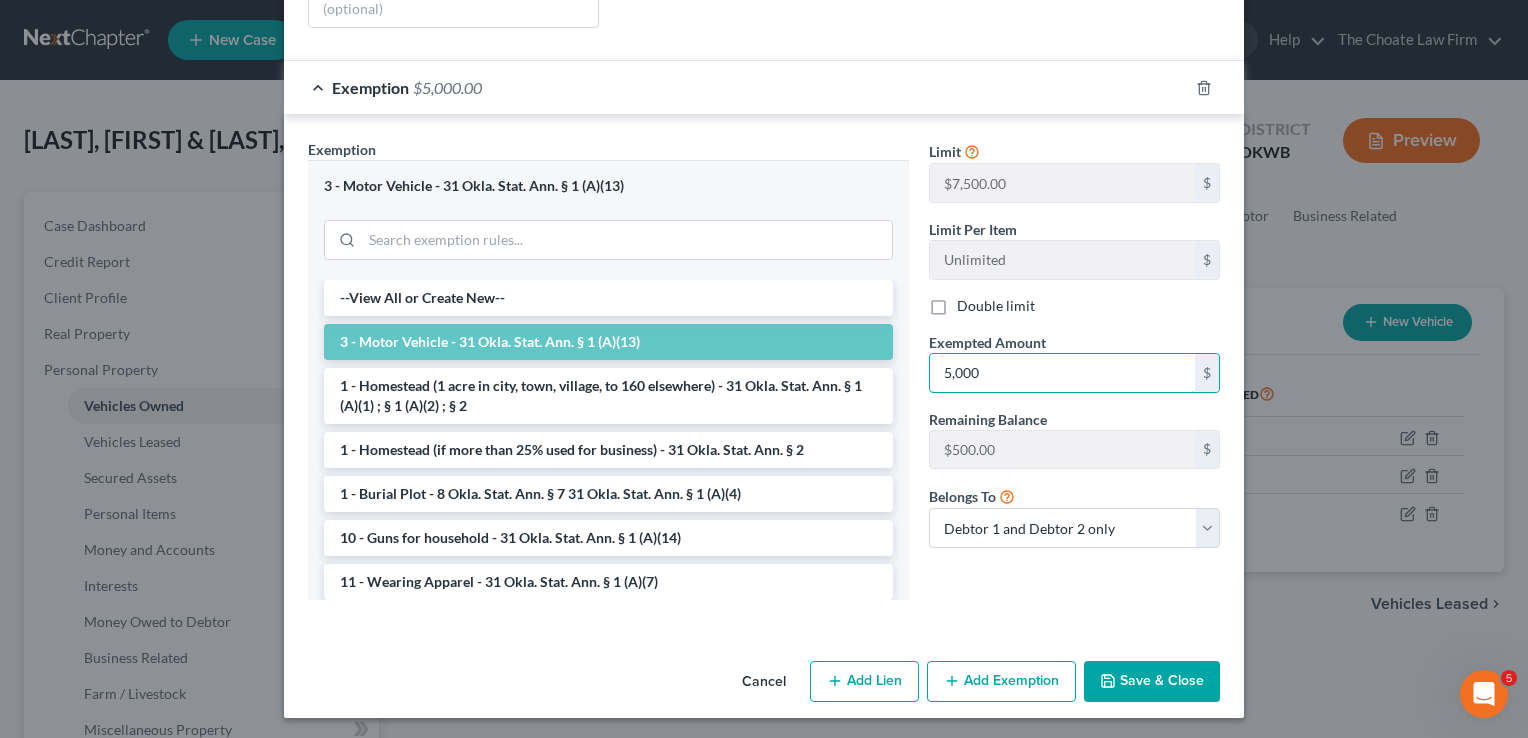 type on "5,000" 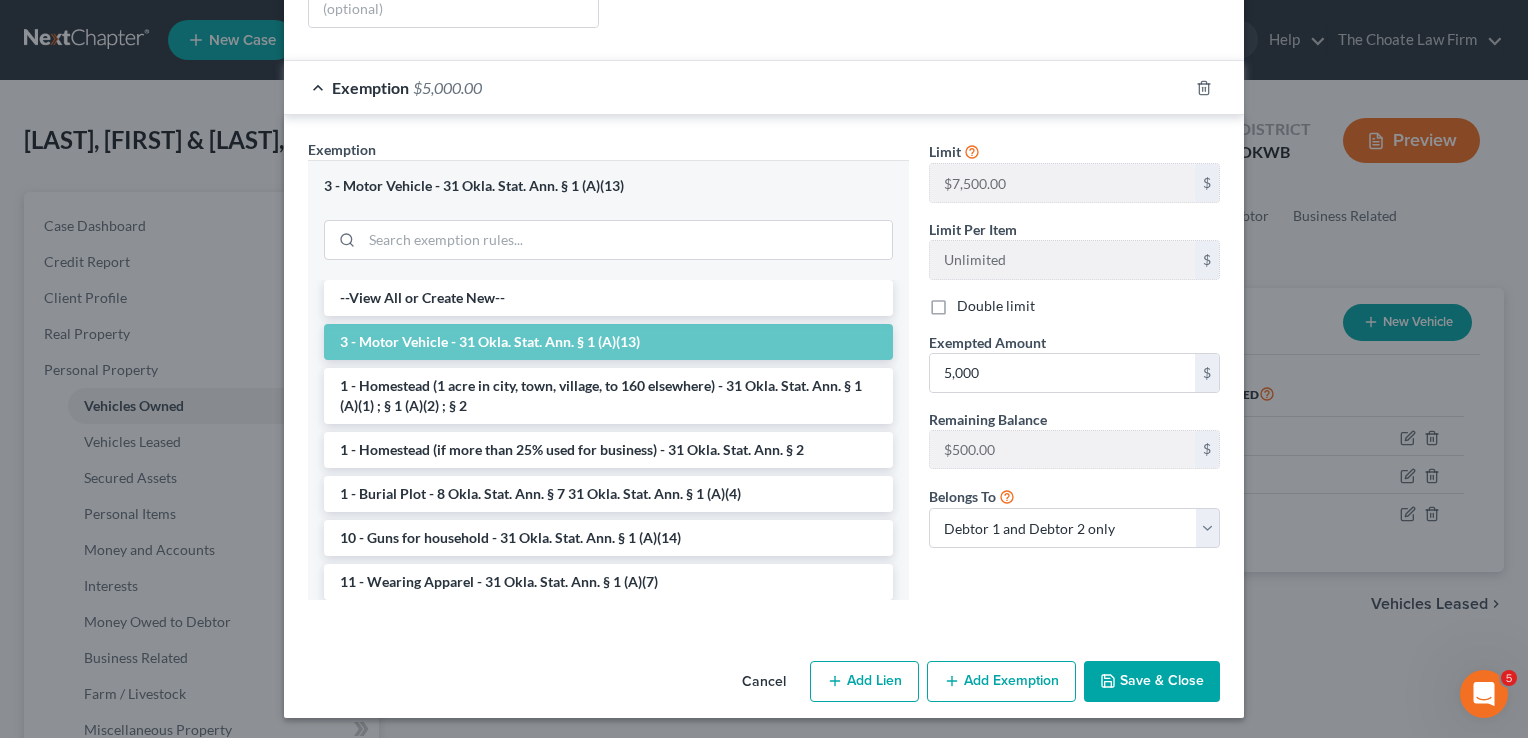 click on "Save & Close" at bounding box center [1152, 682] 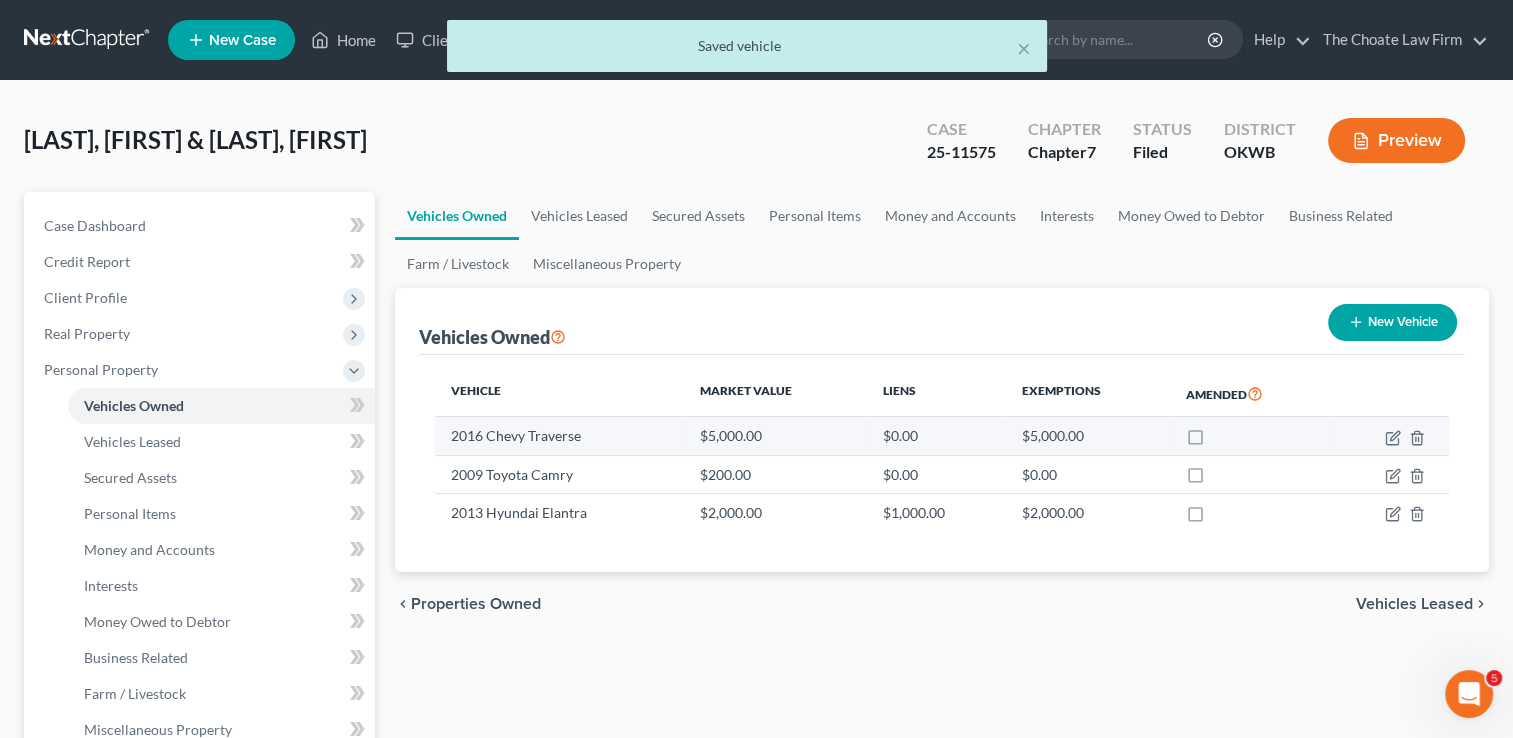 click at bounding box center (1214, 441) 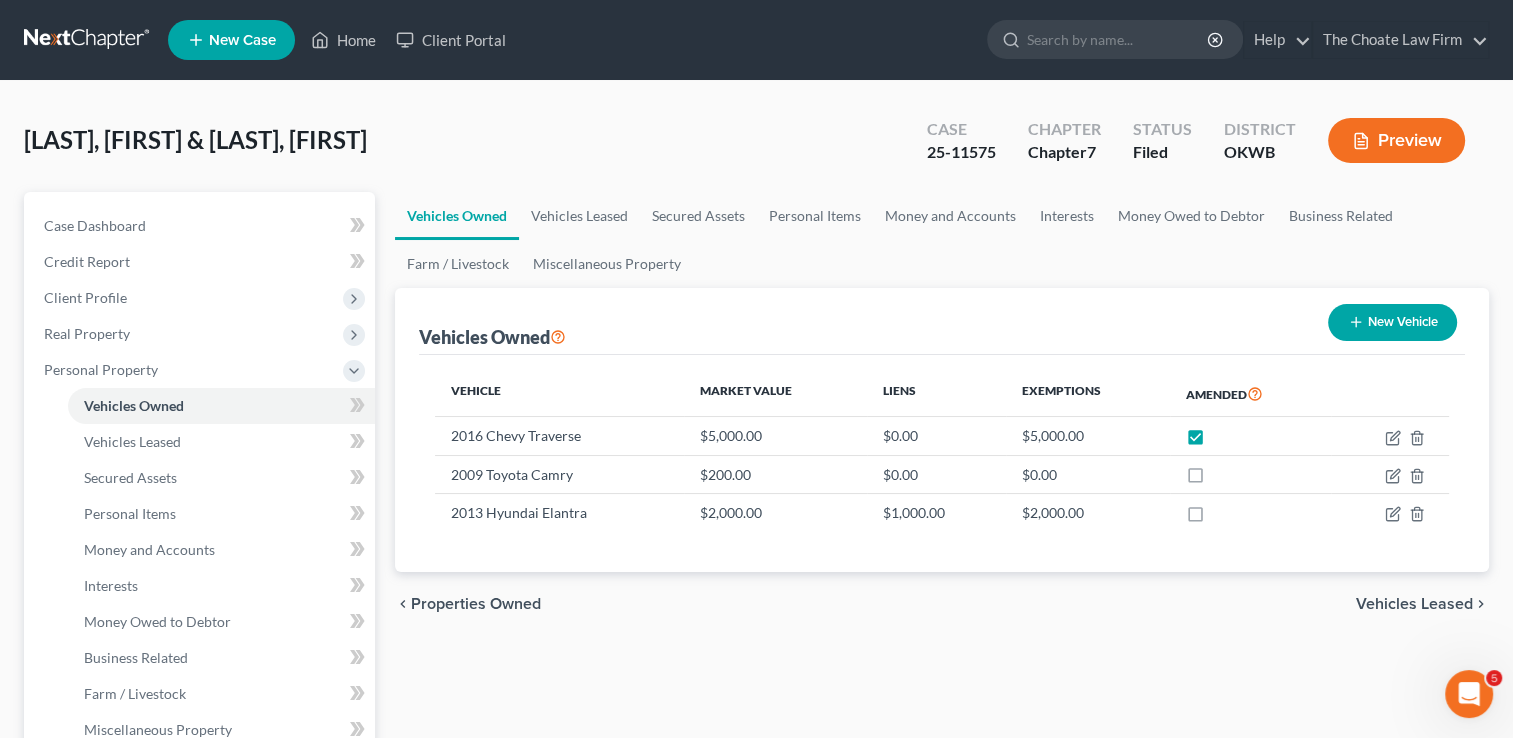 click on "Preview" at bounding box center (1396, 140) 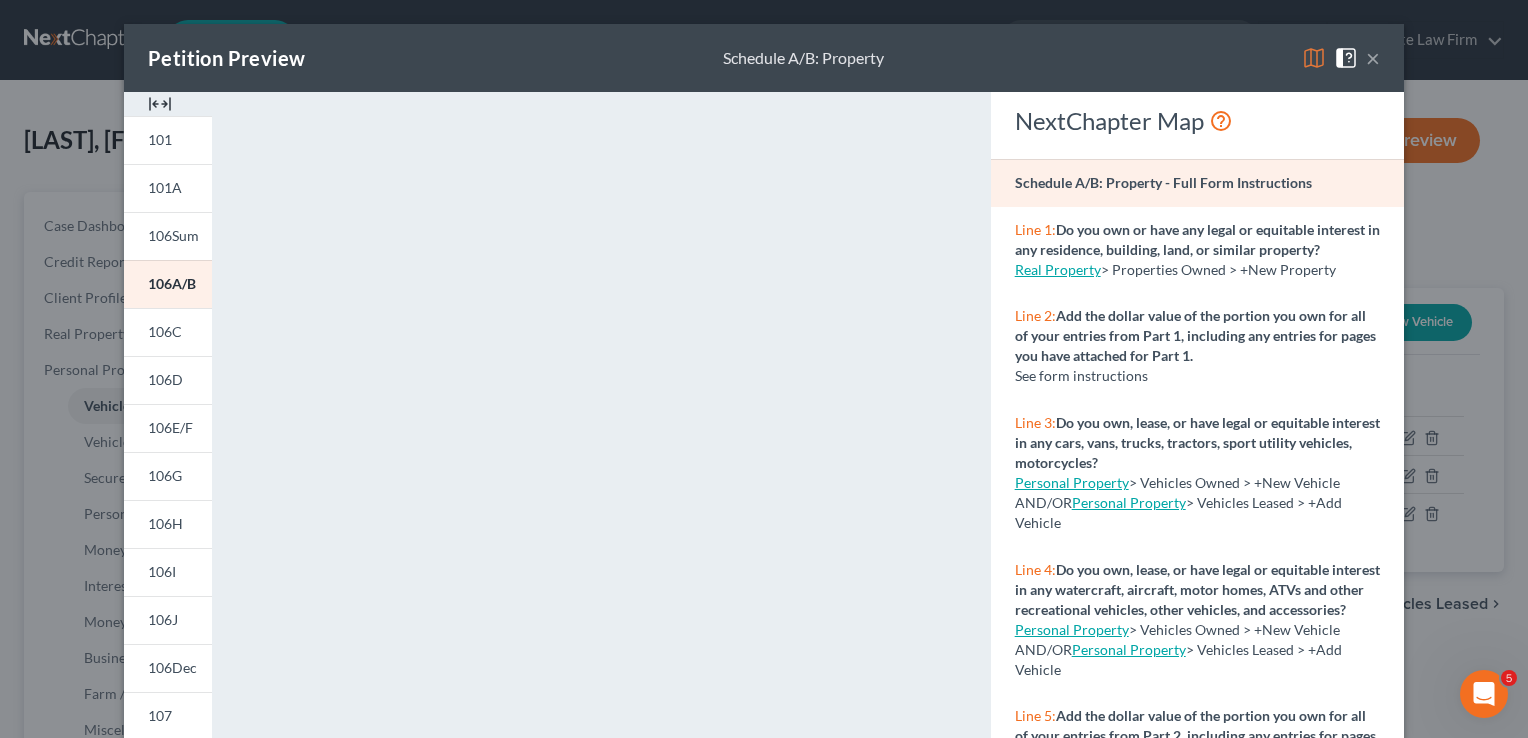click on "×" at bounding box center [1373, 58] 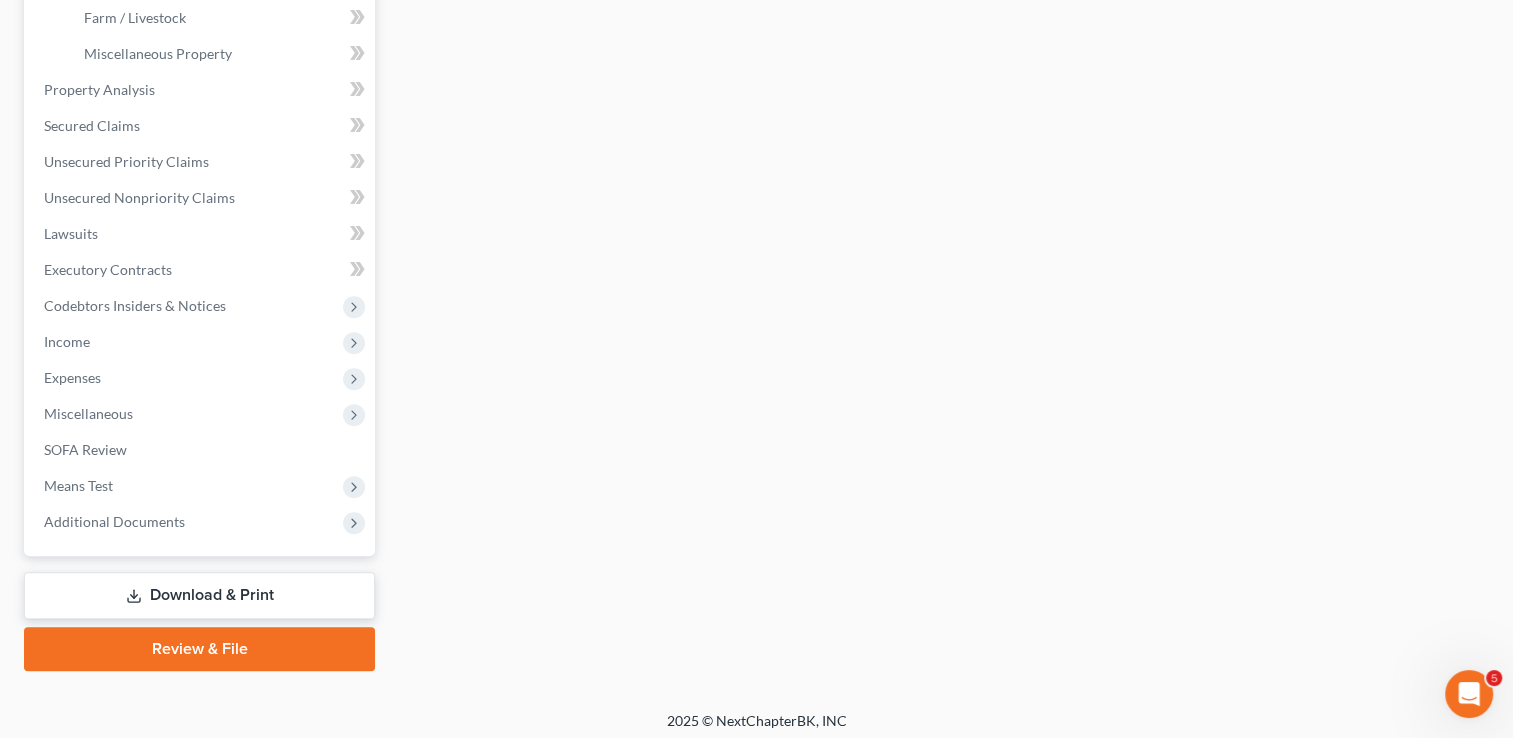 scroll, scrollTop: 683, scrollLeft: 0, axis: vertical 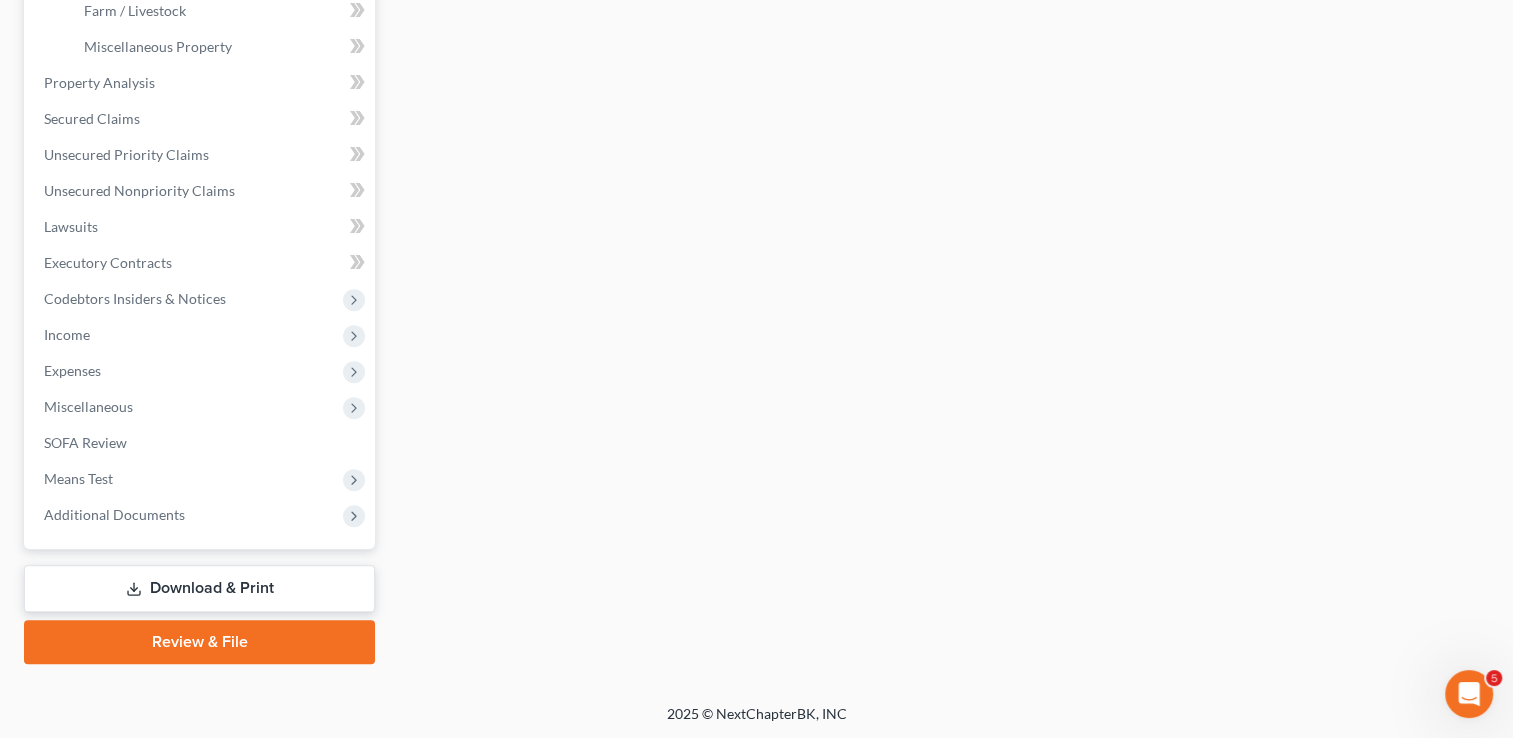 click on "Download & Print" at bounding box center [199, 588] 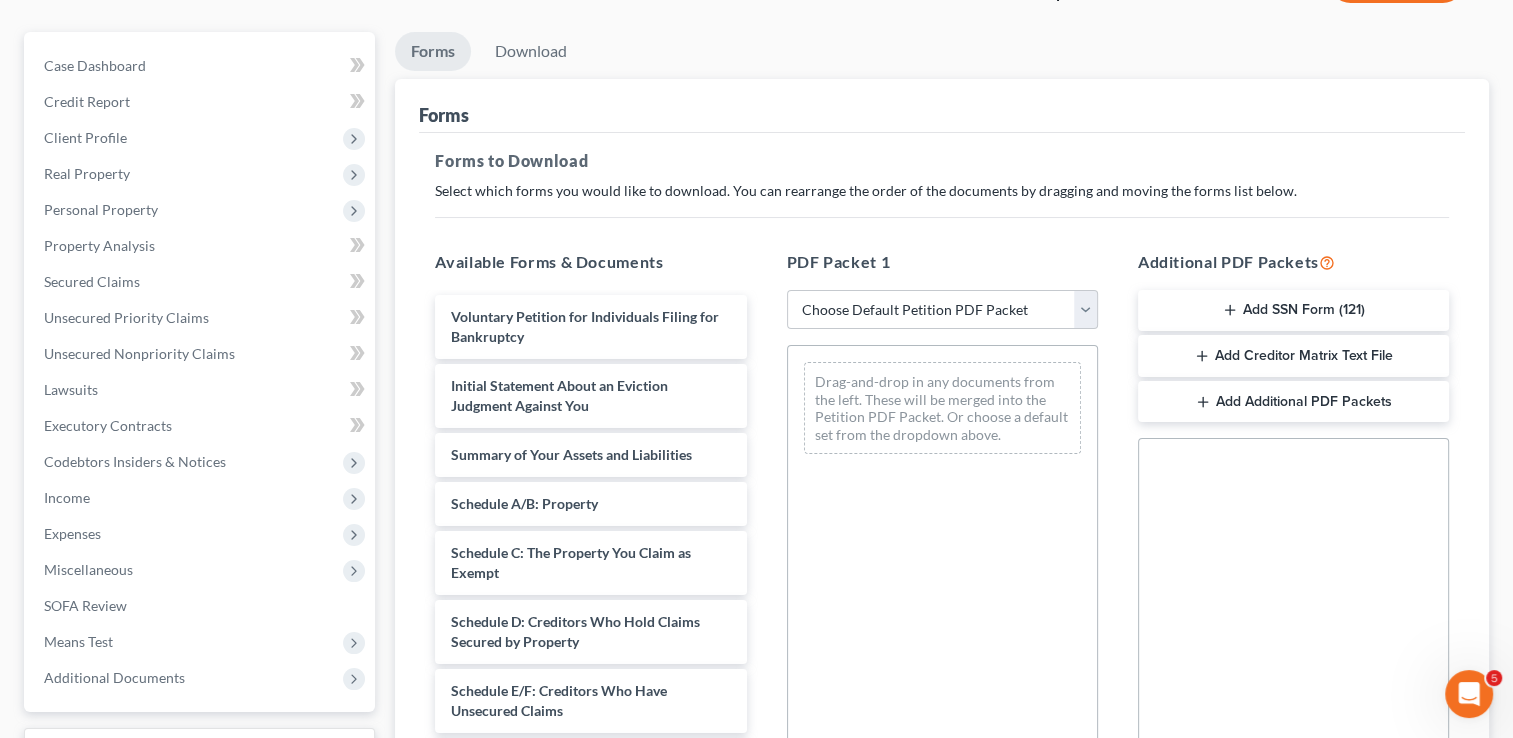 scroll, scrollTop: 200, scrollLeft: 0, axis: vertical 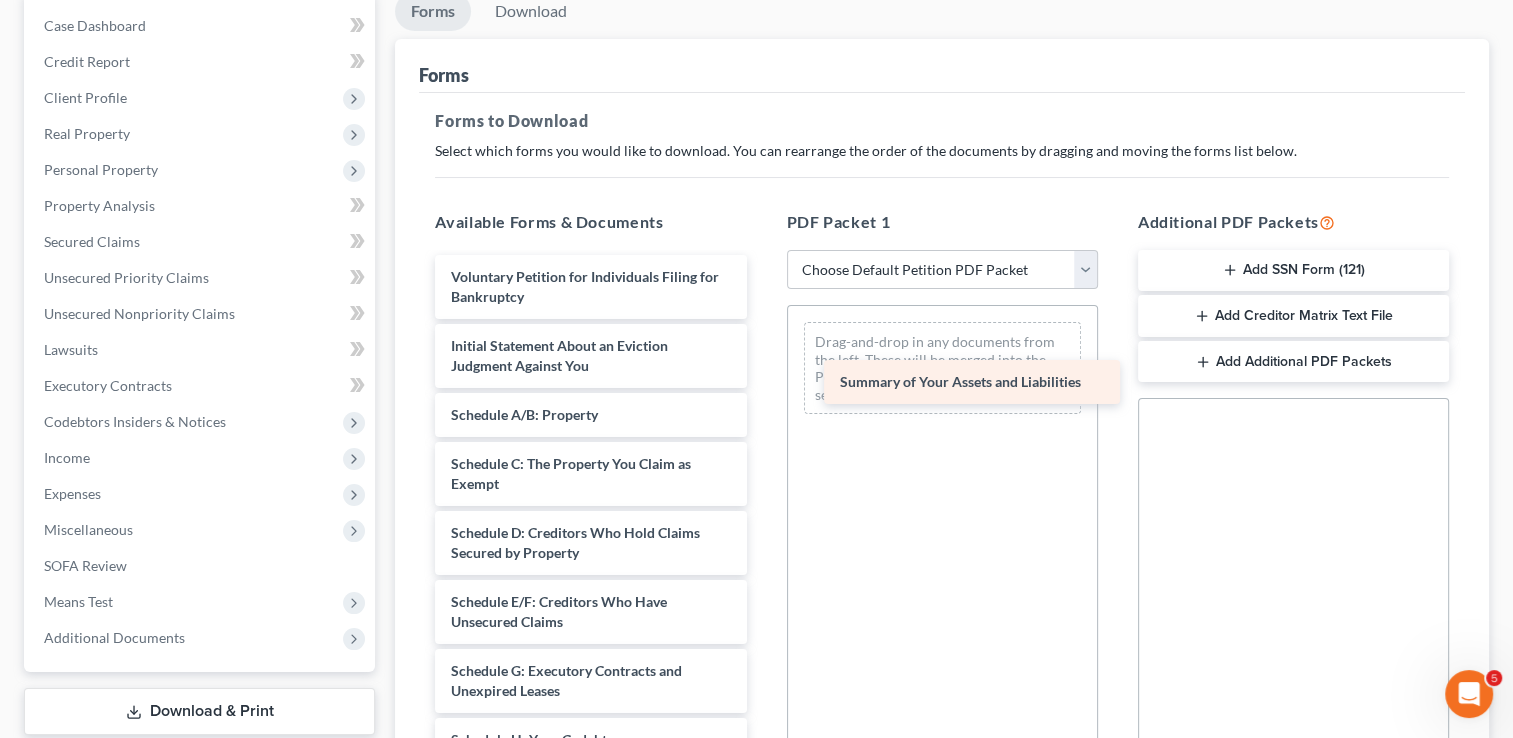 drag, startPoint x: 534, startPoint y: 410, endPoint x: 923, endPoint y: 379, distance: 390.23328 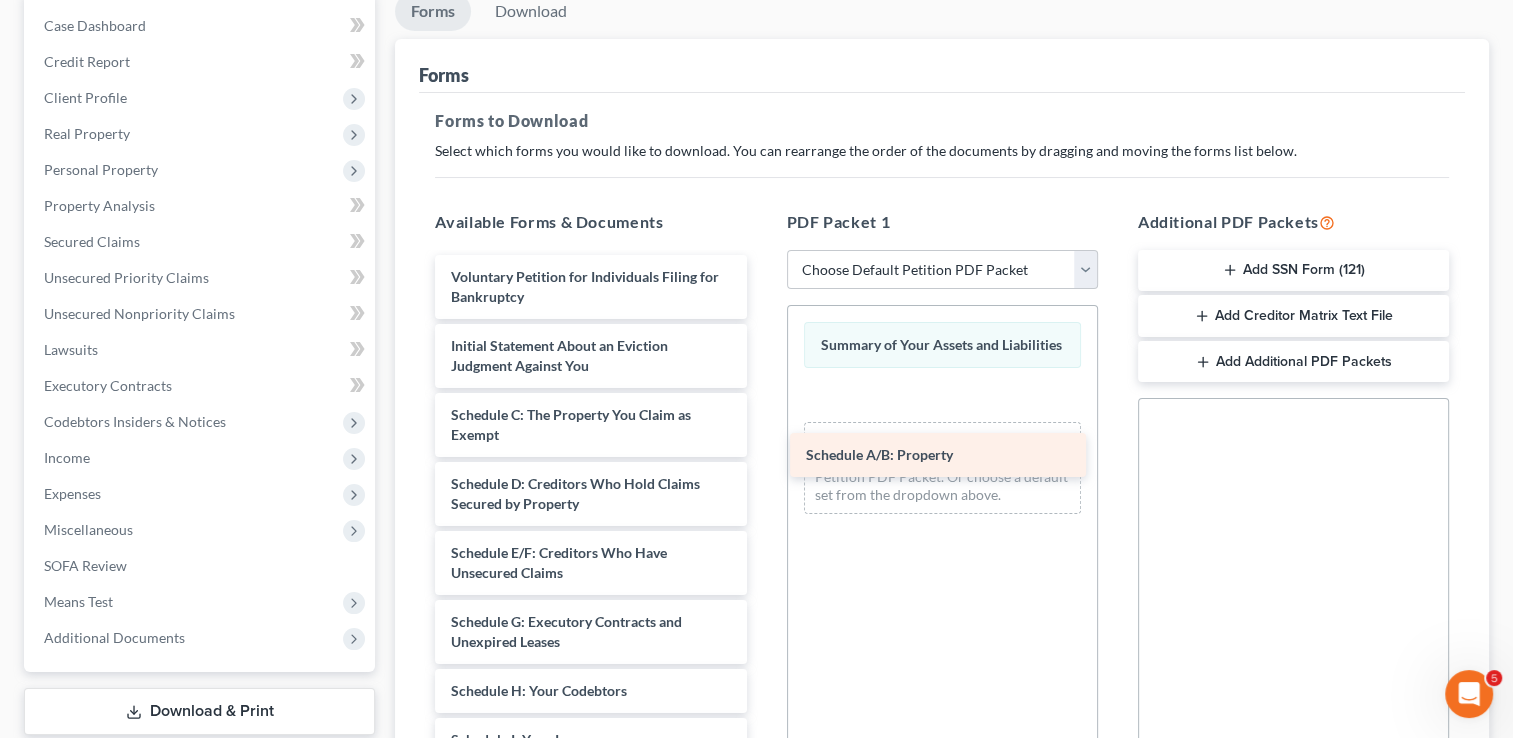 drag, startPoint x: 518, startPoint y: 414, endPoint x: 879, endPoint y: 450, distance: 362.7906 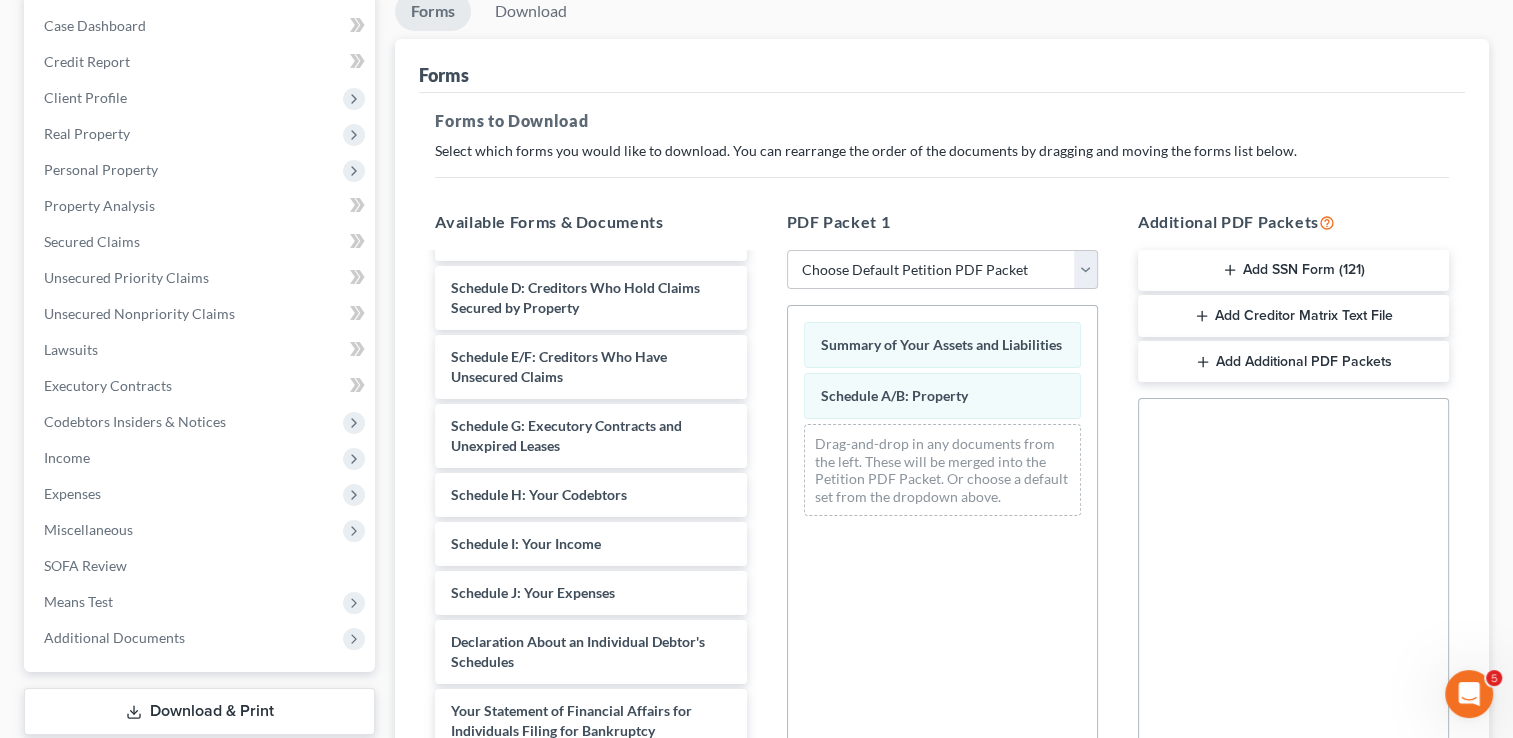 scroll, scrollTop: 200, scrollLeft: 0, axis: vertical 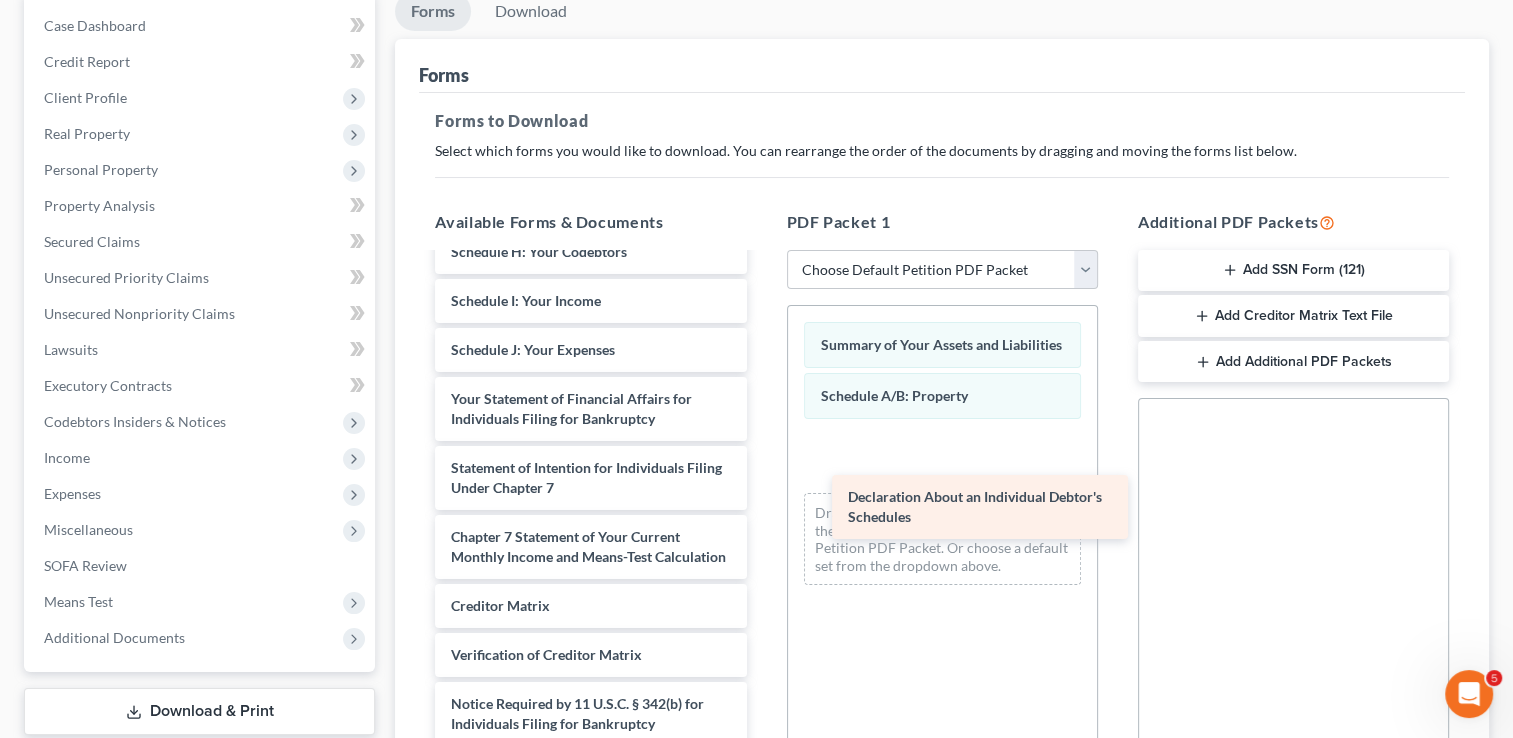 drag, startPoint x: 532, startPoint y: 336, endPoint x: 901, endPoint y: 486, distance: 398.32272 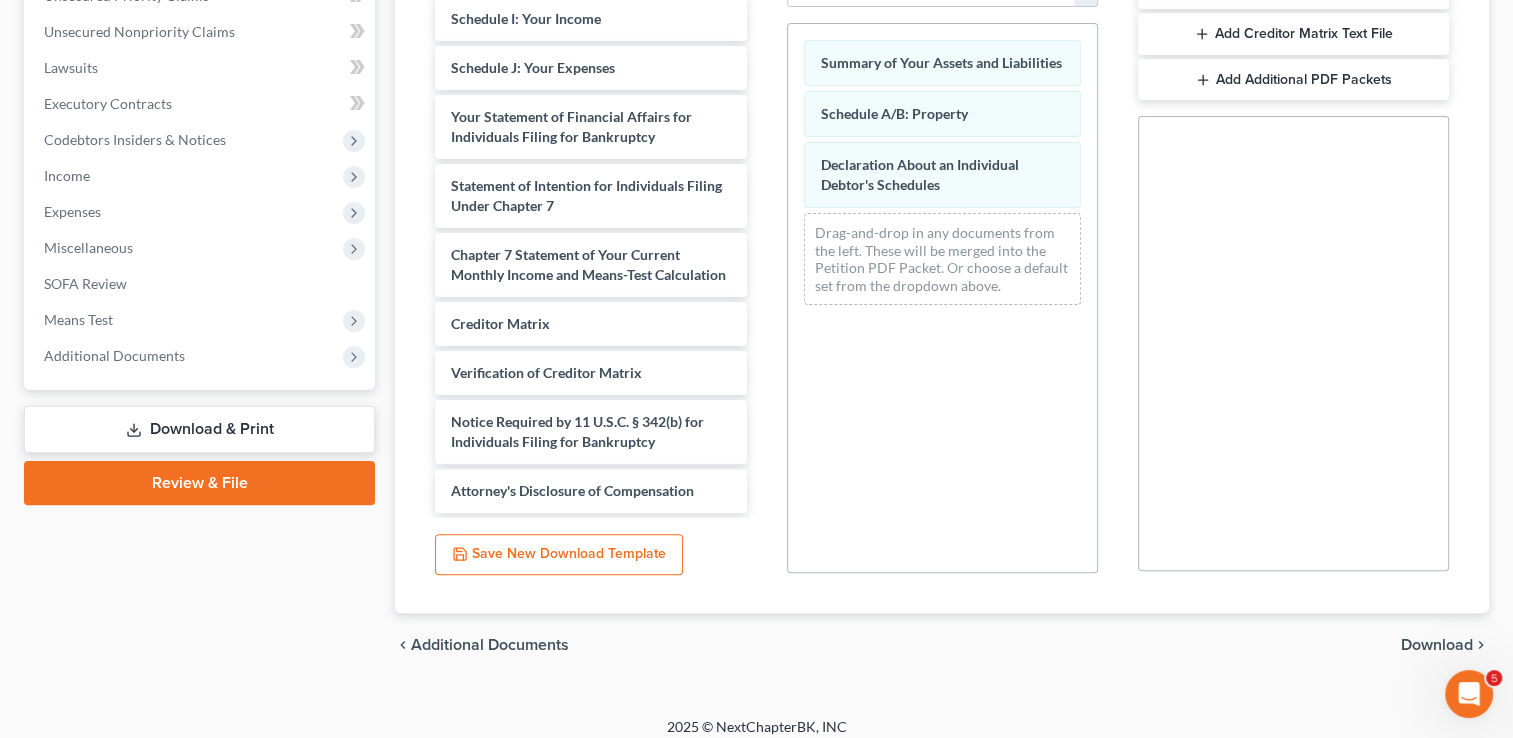 scroll, scrollTop: 495, scrollLeft: 0, axis: vertical 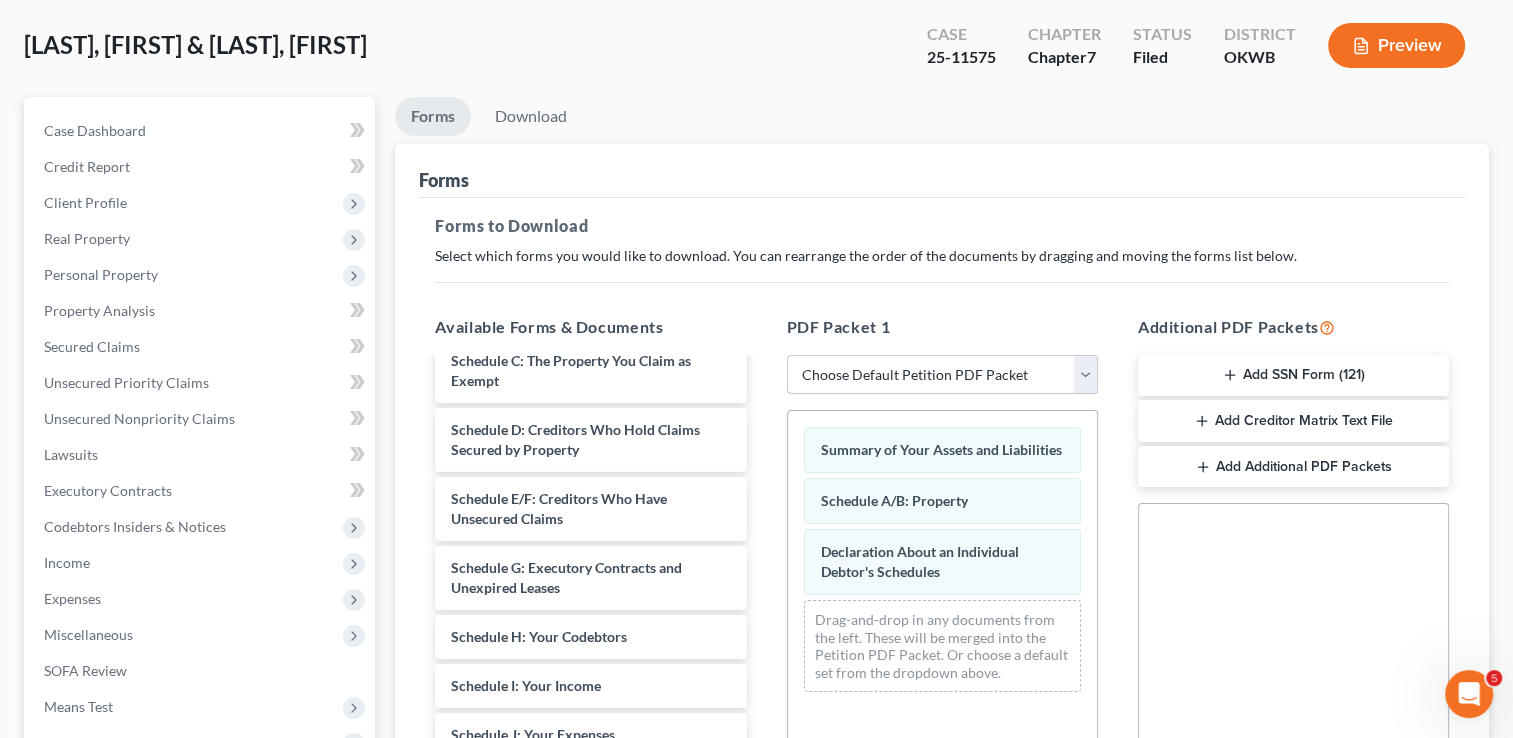 click on "Choose Default Petition PDF Packet Complete Bankruptcy Petition (all forms and schedules) Emergency Filing Forms (Petition and Creditor List Only) Amended Forms Signature Pages Only" at bounding box center [942, 375] 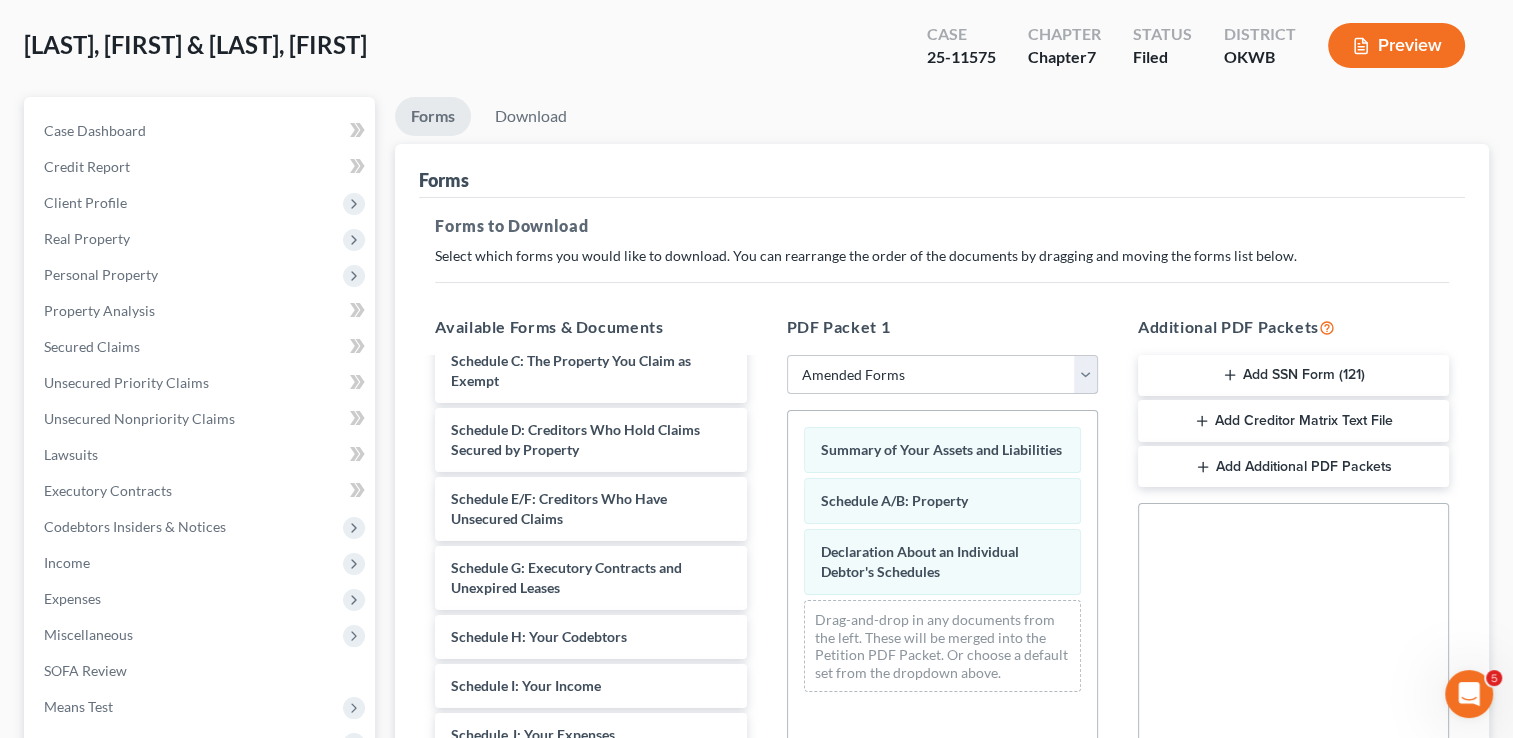 click on "Choose Default Petition PDF Packet Complete Bankruptcy Petition (all forms and schedules) Emergency Filing Forms (Petition and Creditor List Only) Amended Forms Signature Pages Only" at bounding box center [942, 375] 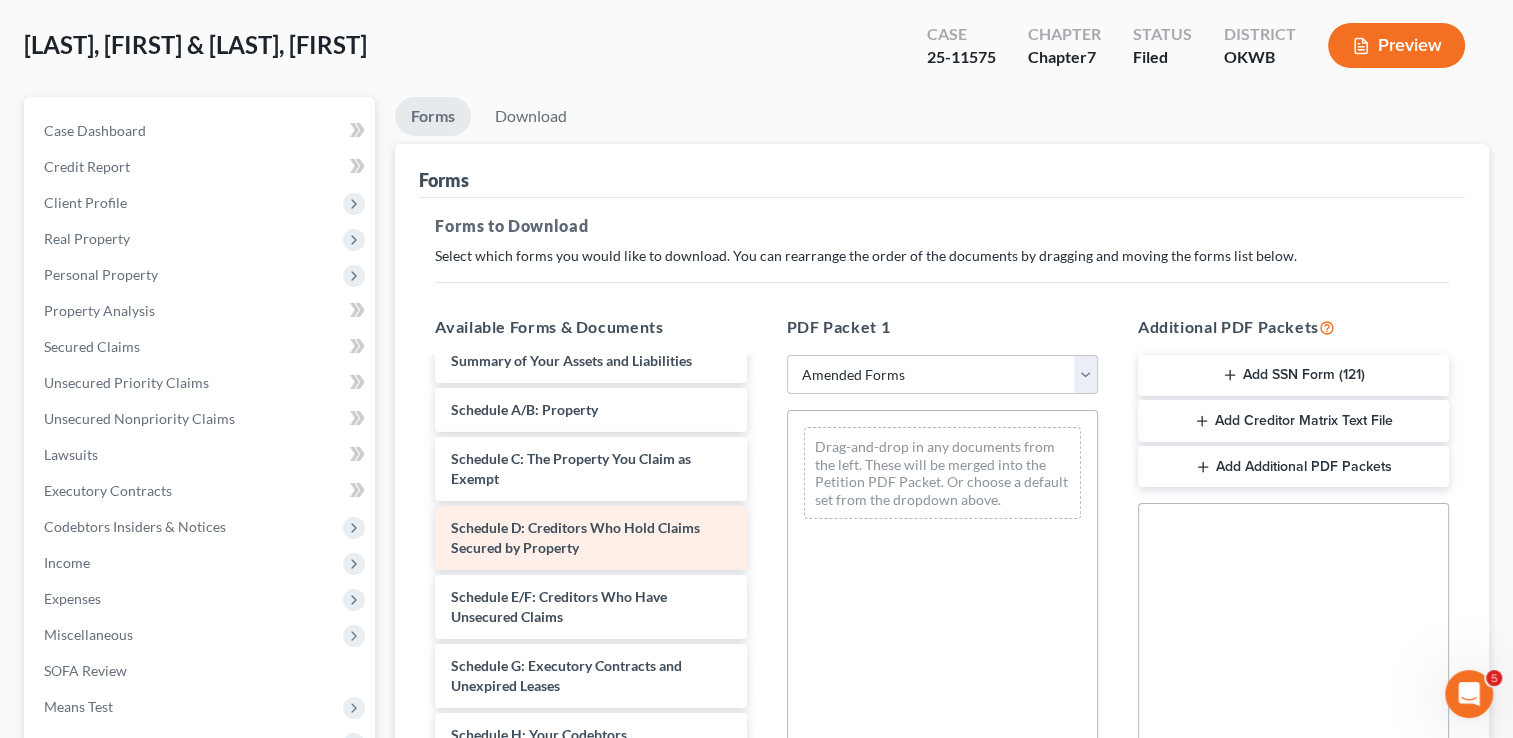 scroll, scrollTop: 0, scrollLeft: 0, axis: both 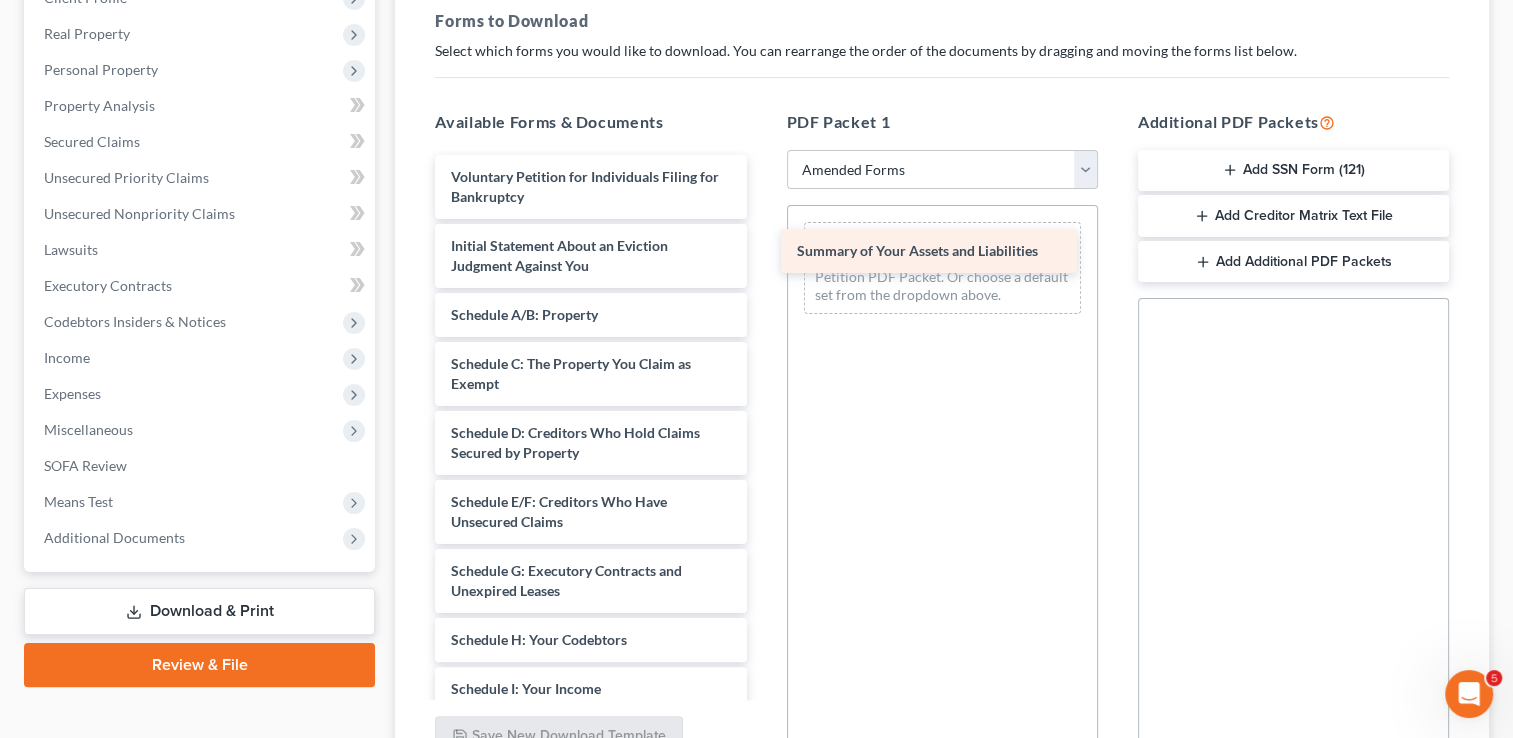 drag, startPoint x: 540, startPoint y: 314, endPoint x: 891, endPoint y: 251, distance: 356.60904 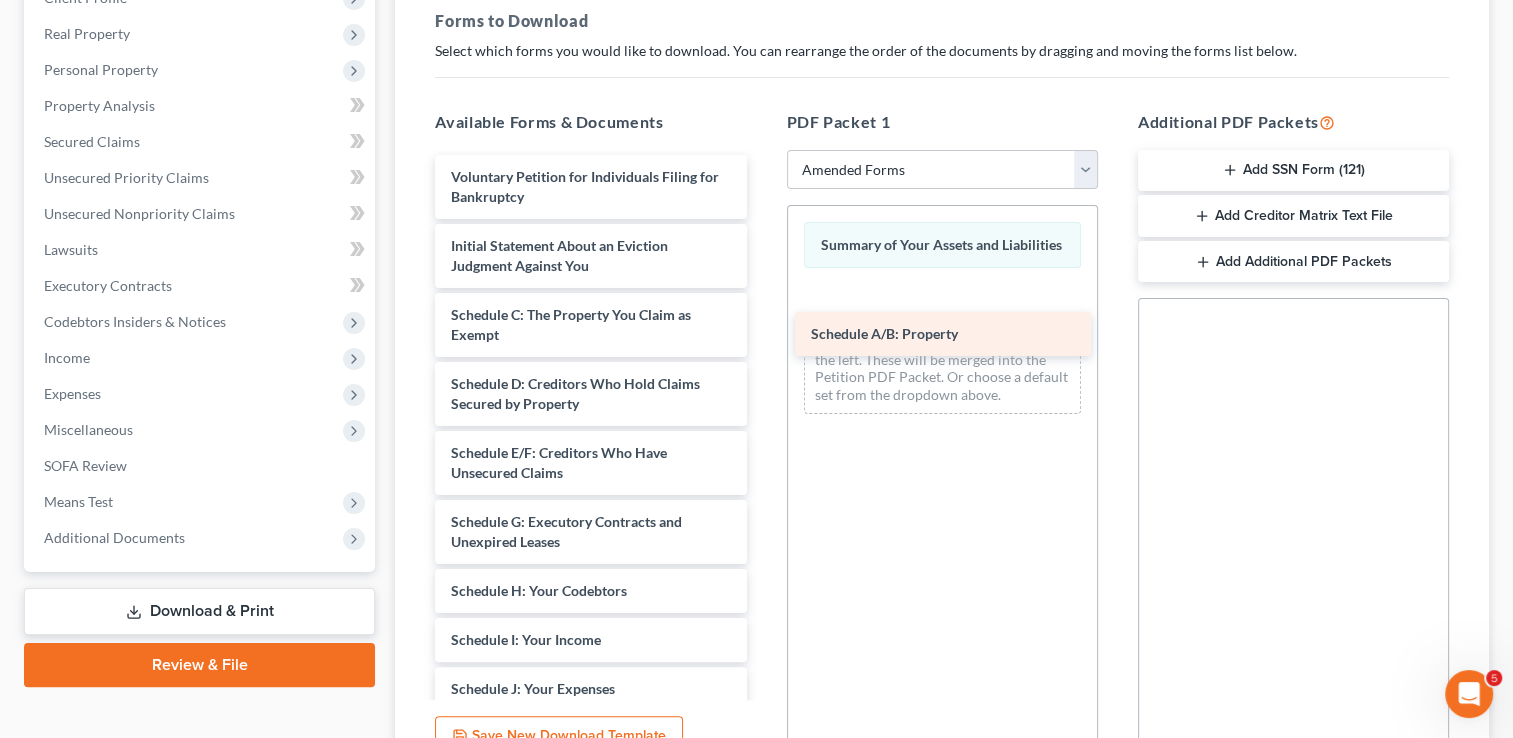 drag, startPoint x: 556, startPoint y: 313, endPoint x: 915, endPoint y: 331, distance: 359.45096 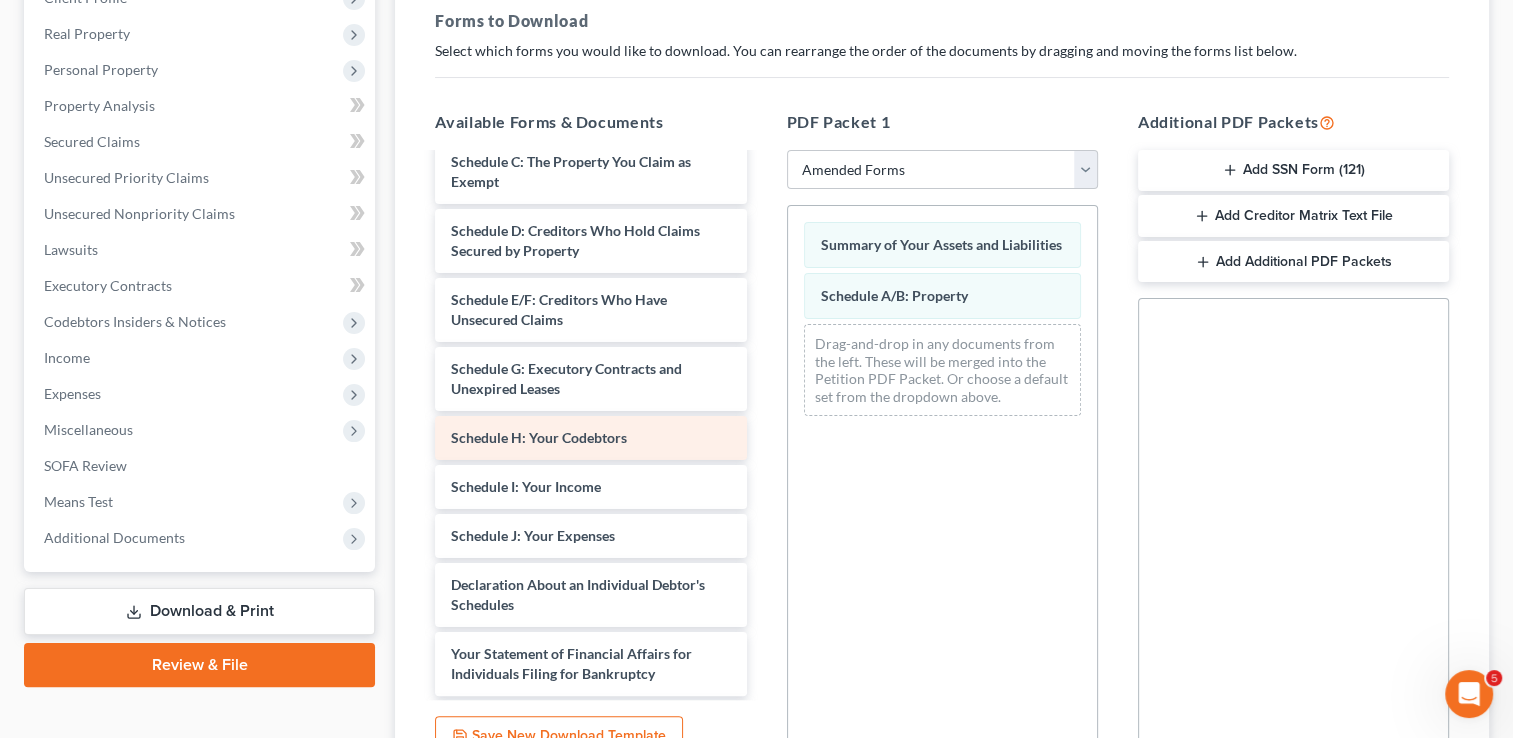 scroll, scrollTop: 200, scrollLeft: 0, axis: vertical 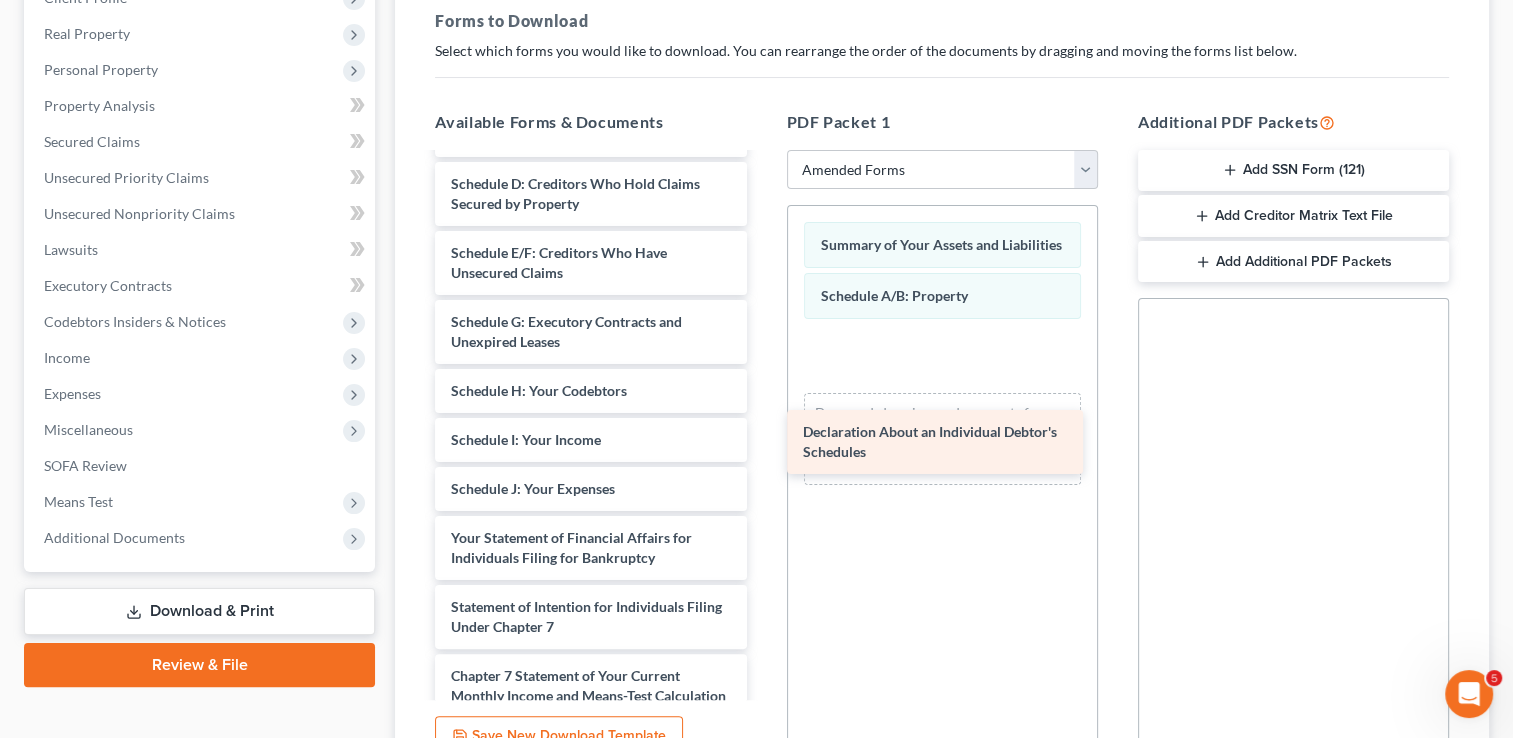 drag, startPoint x: 528, startPoint y: 538, endPoint x: 885, endPoint y: 402, distance: 382.0275 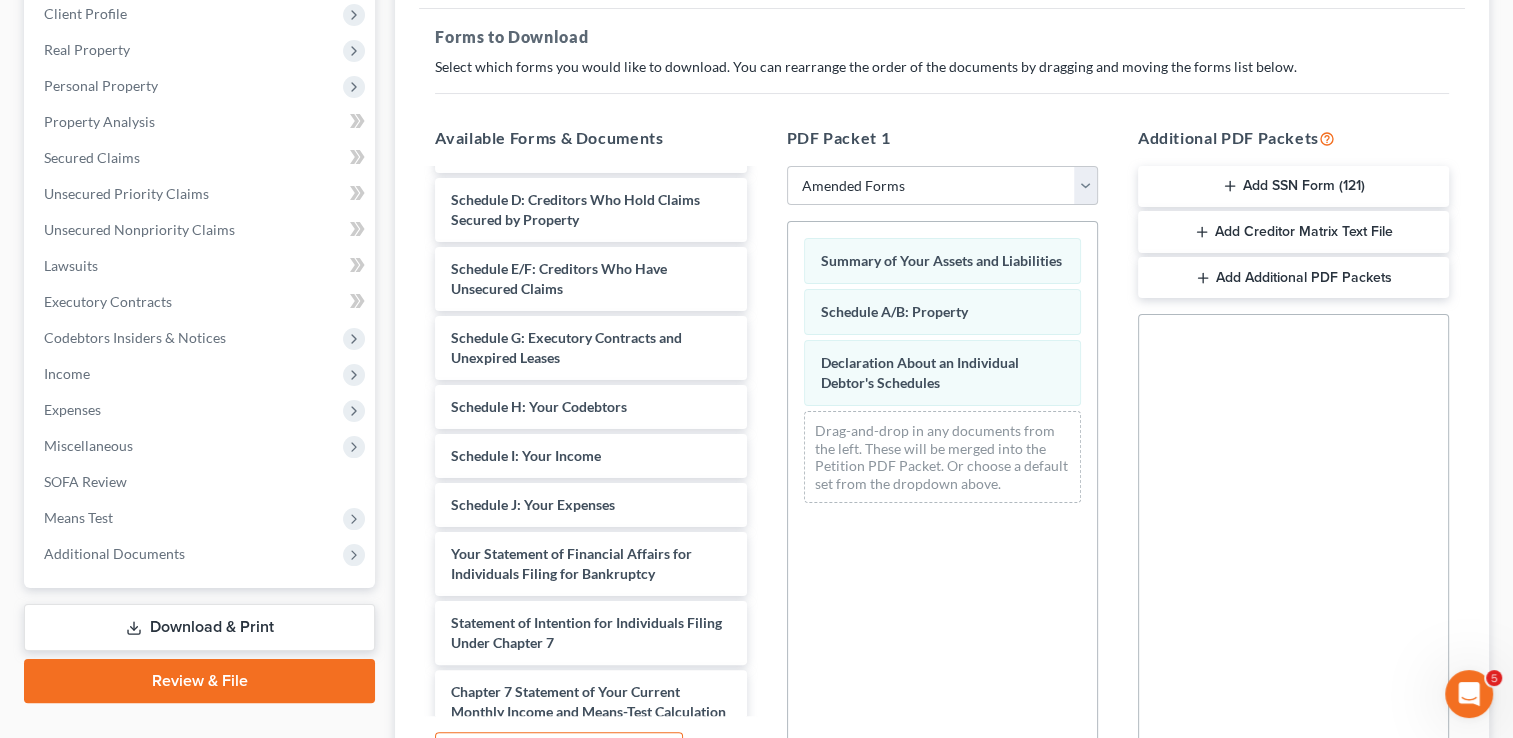 scroll, scrollTop: 100, scrollLeft: 0, axis: vertical 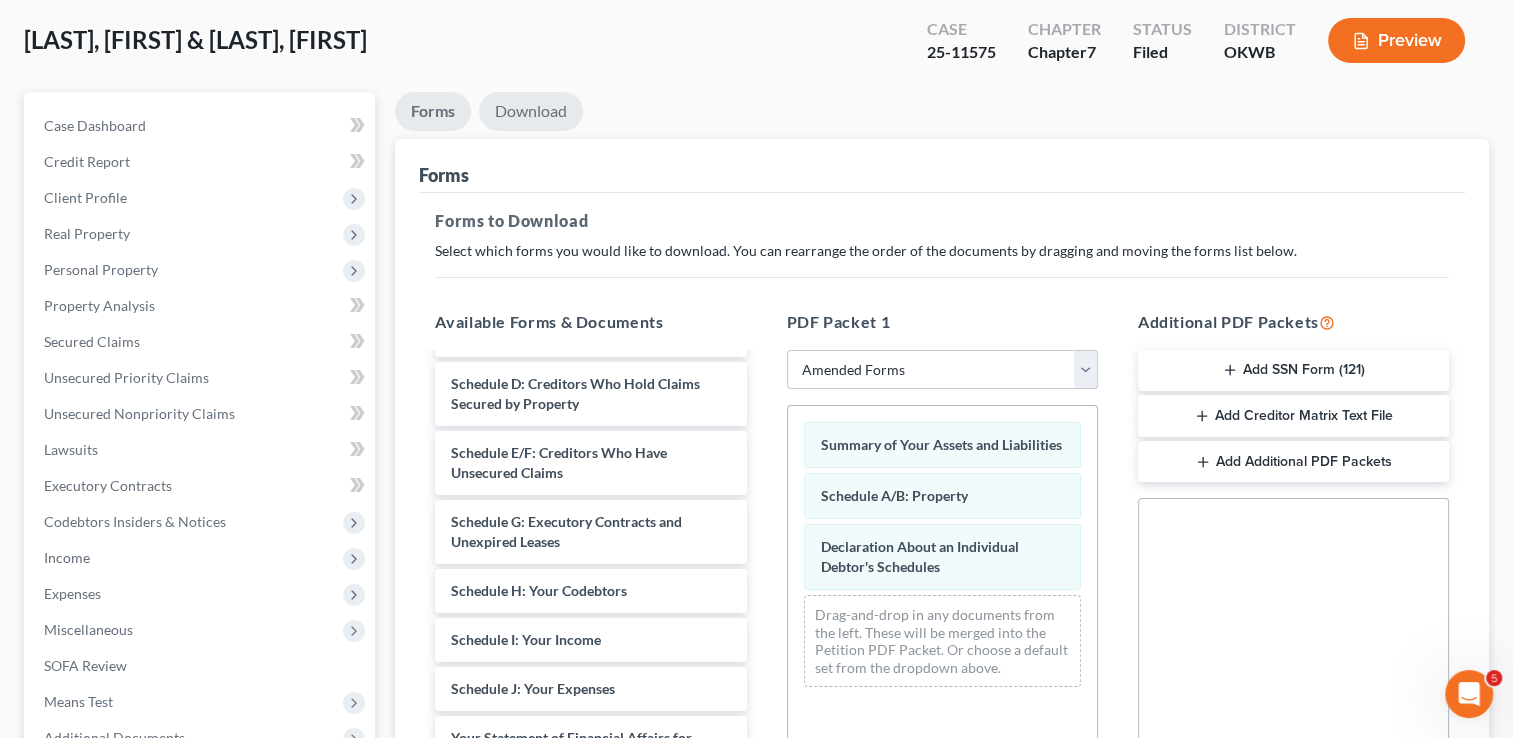 click on "Download" at bounding box center (531, 111) 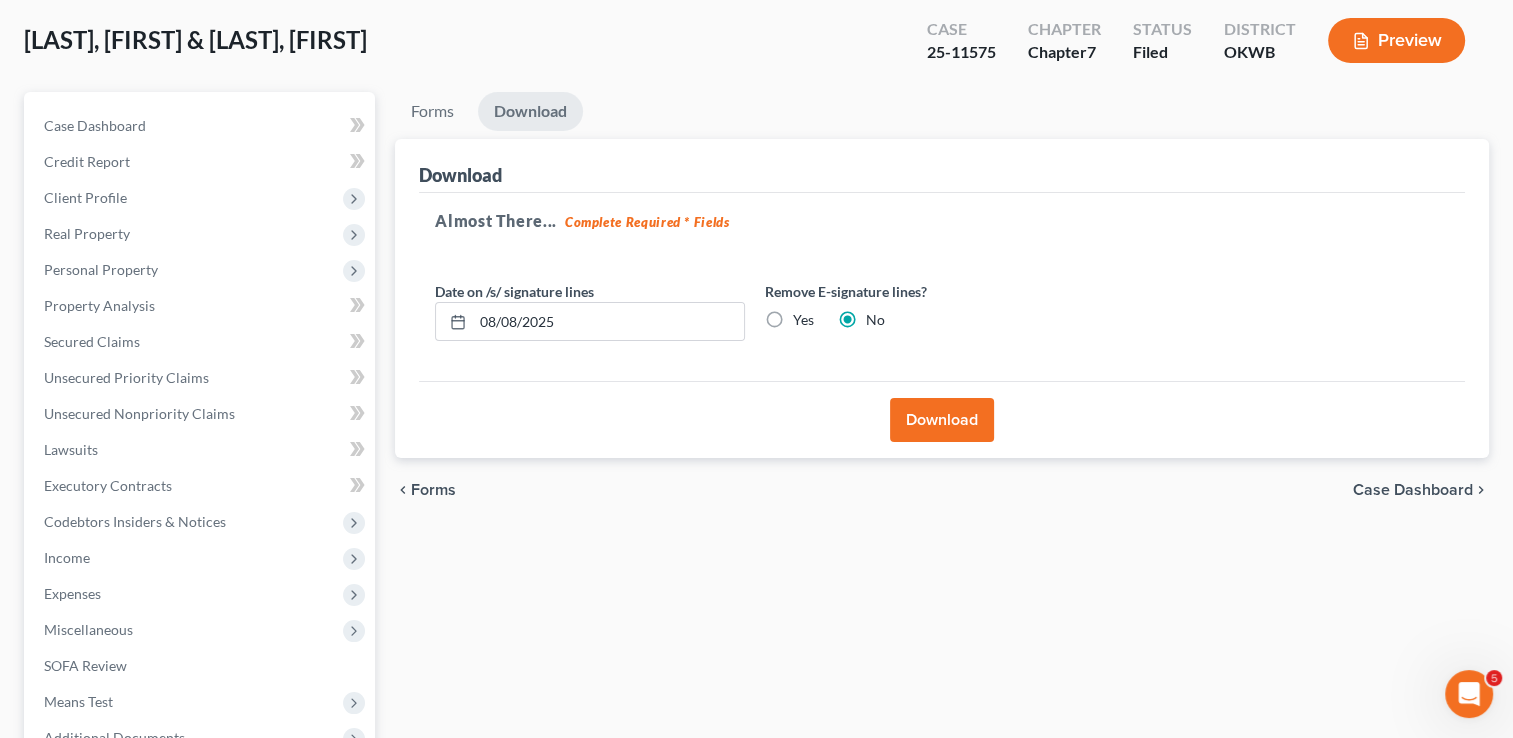 click on "Download" at bounding box center (942, 420) 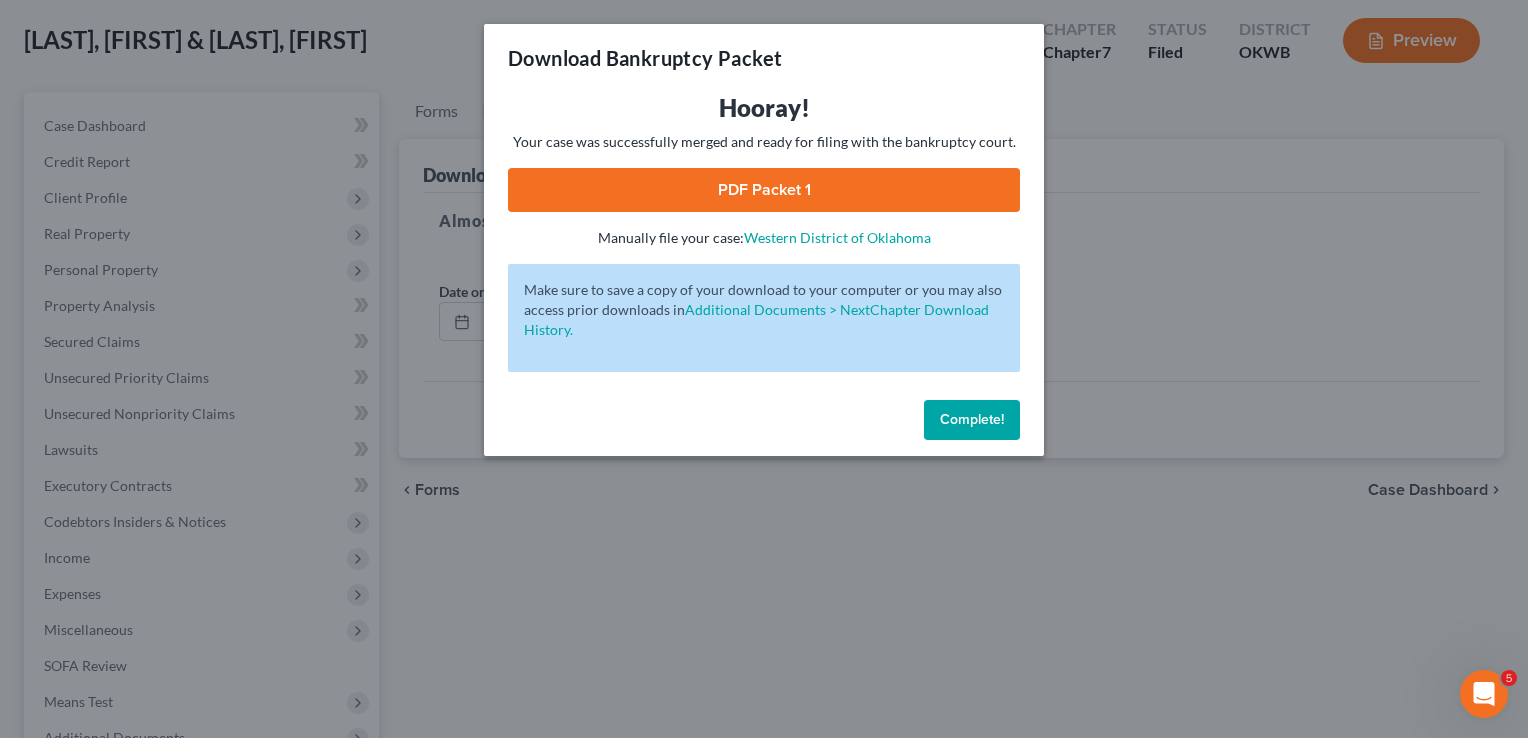 click on "PDF Packet 1" at bounding box center (764, 190) 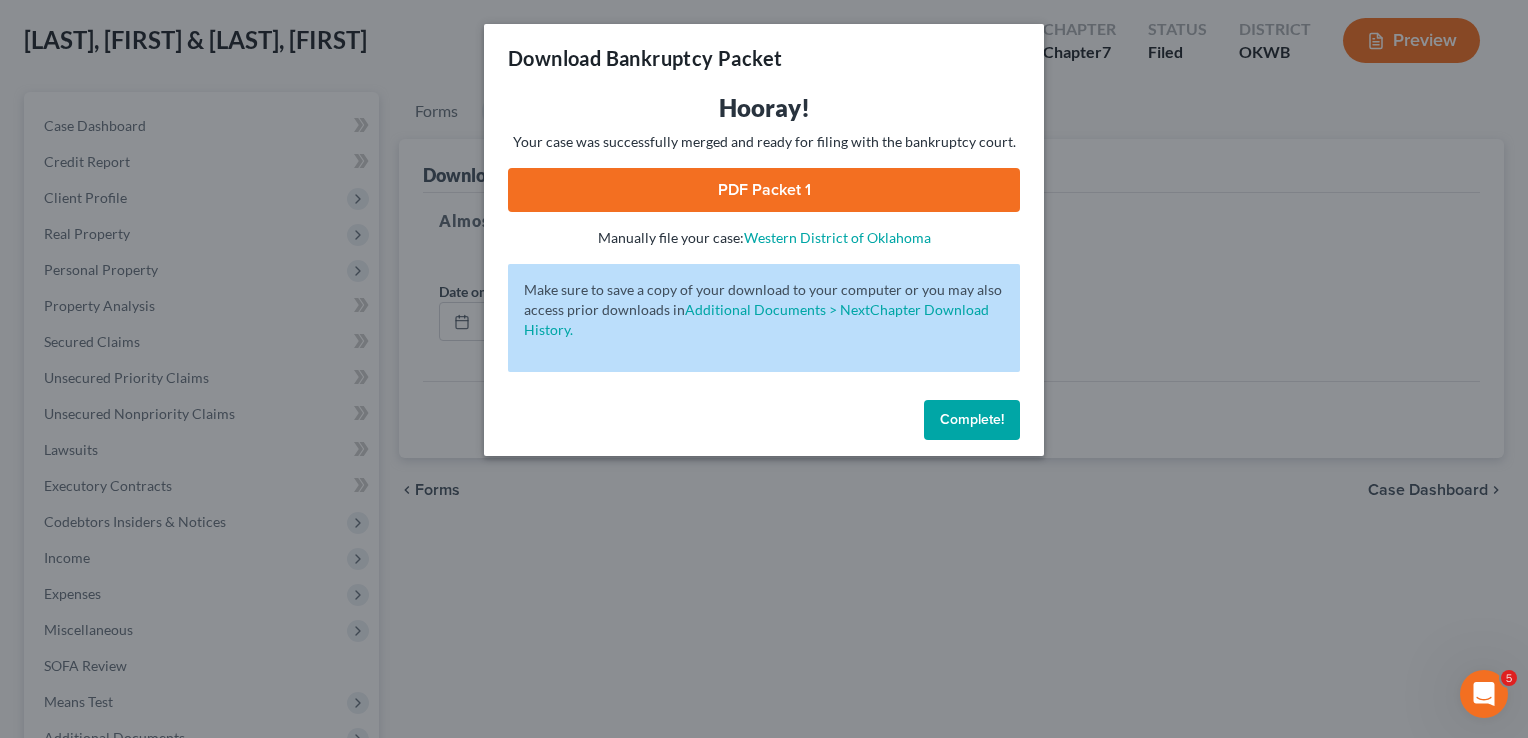 click on "Complete!" at bounding box center [972, 419] 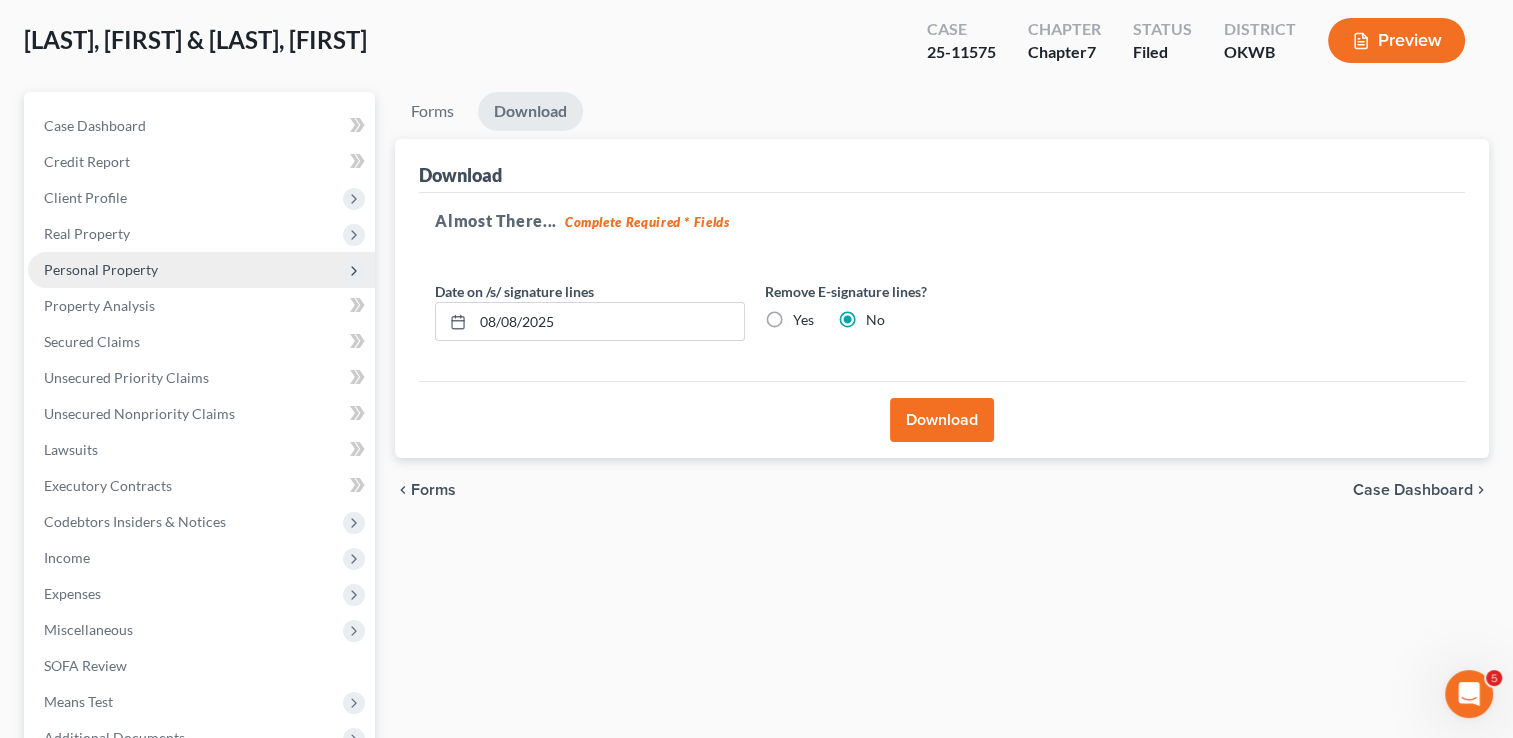click on "Personal Property" at bounding box center (101, 269) 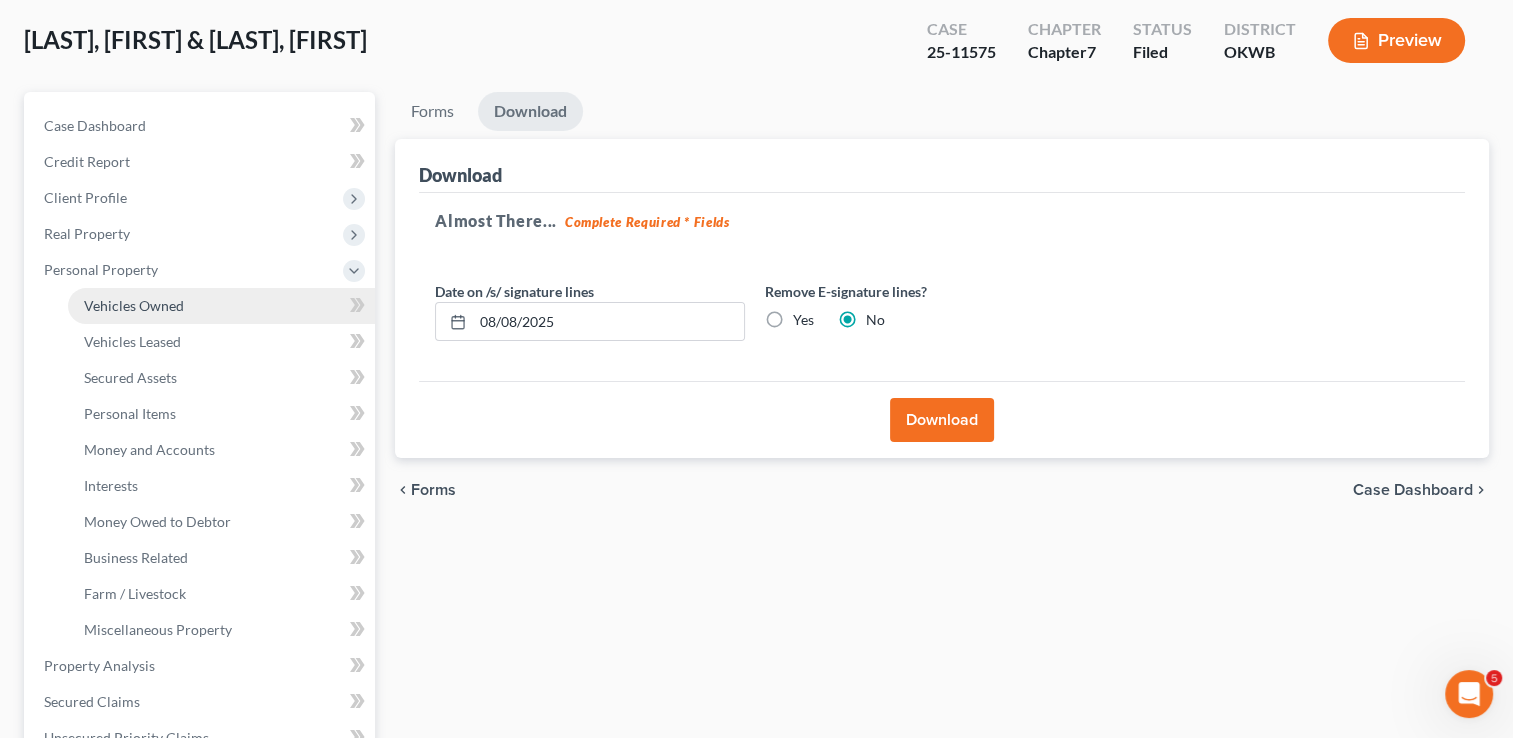 click on "Vehicles Owned" at bounding box center [134, 305] 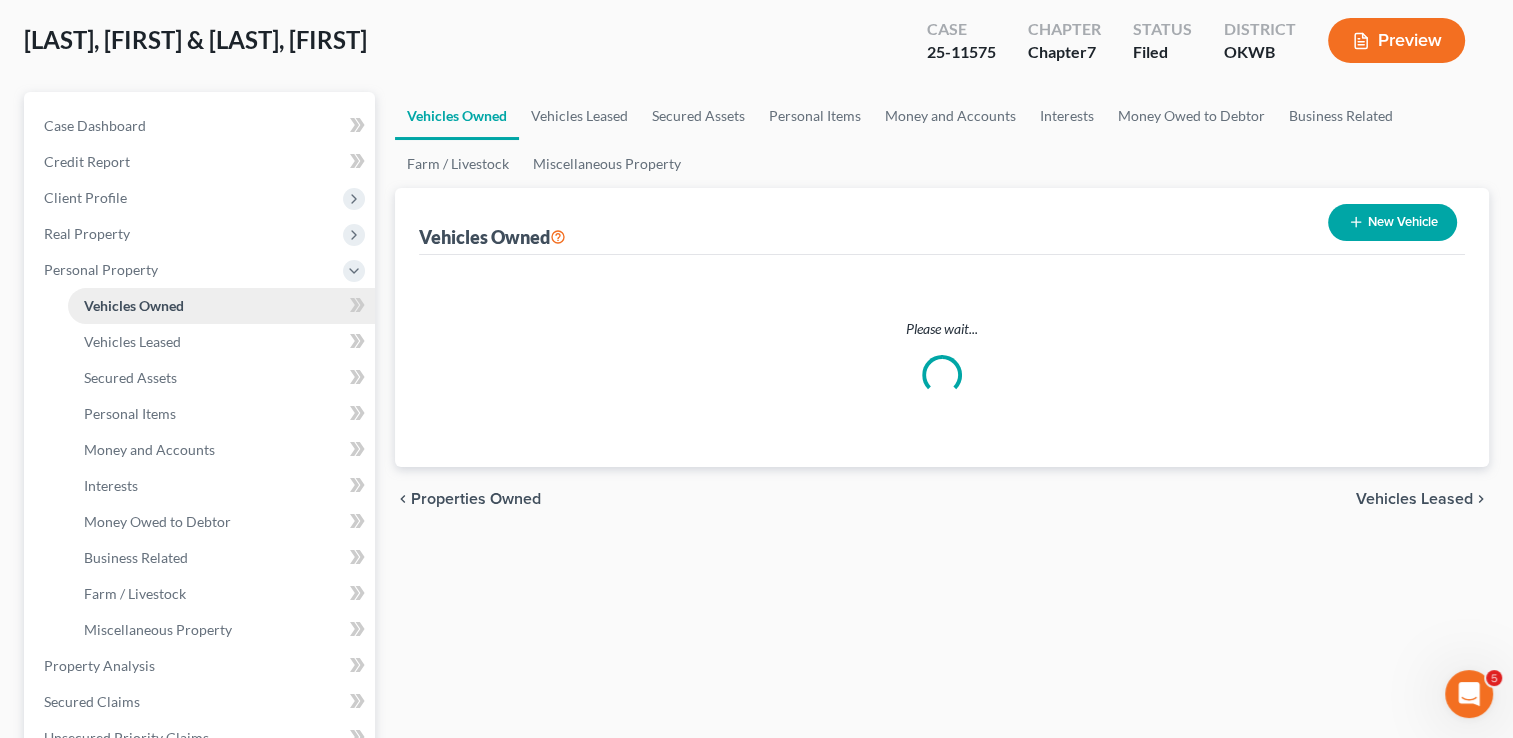 scroll, scrollTop: 0, scrollLeft: 0, axis: both 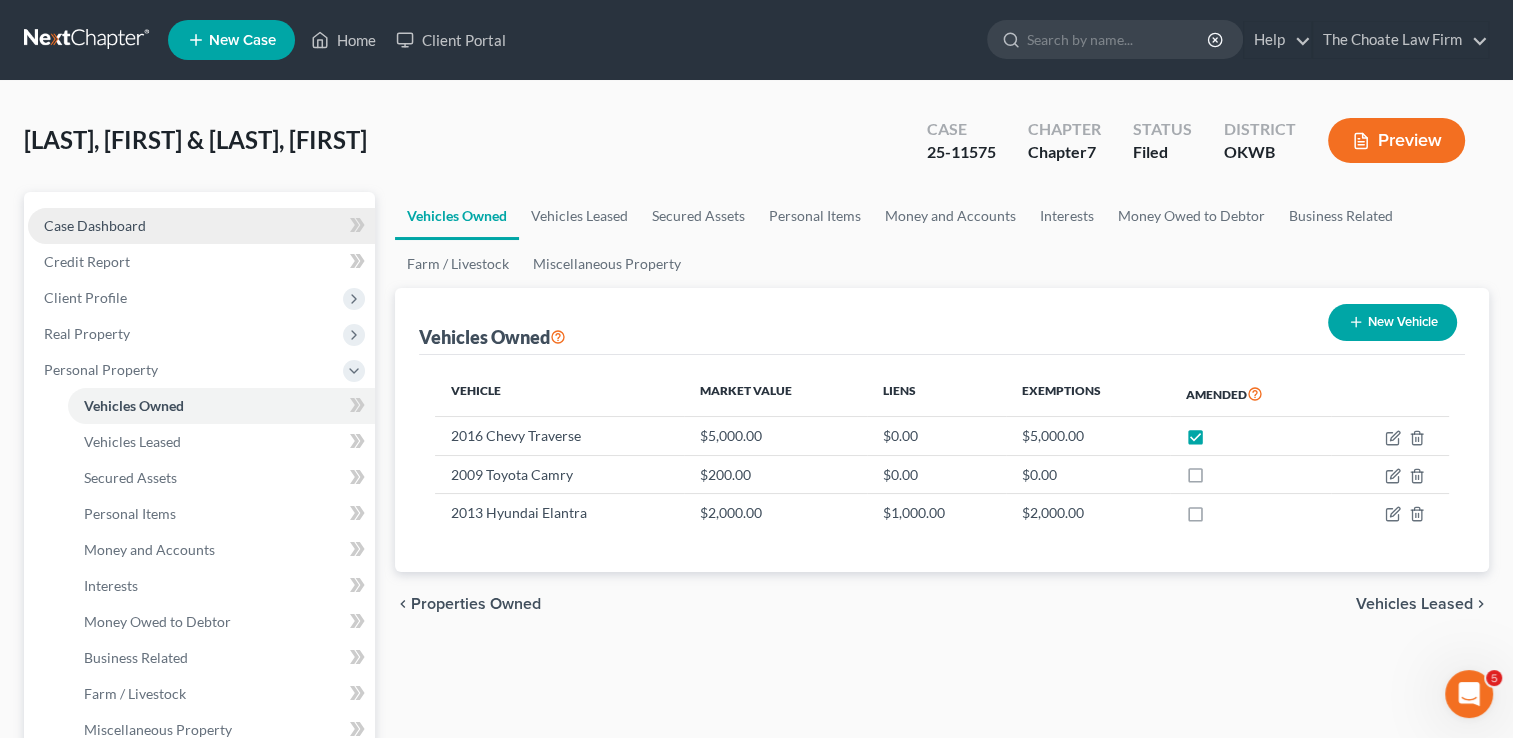 click on "Case Dashboard" at bounding box center [201, 226] 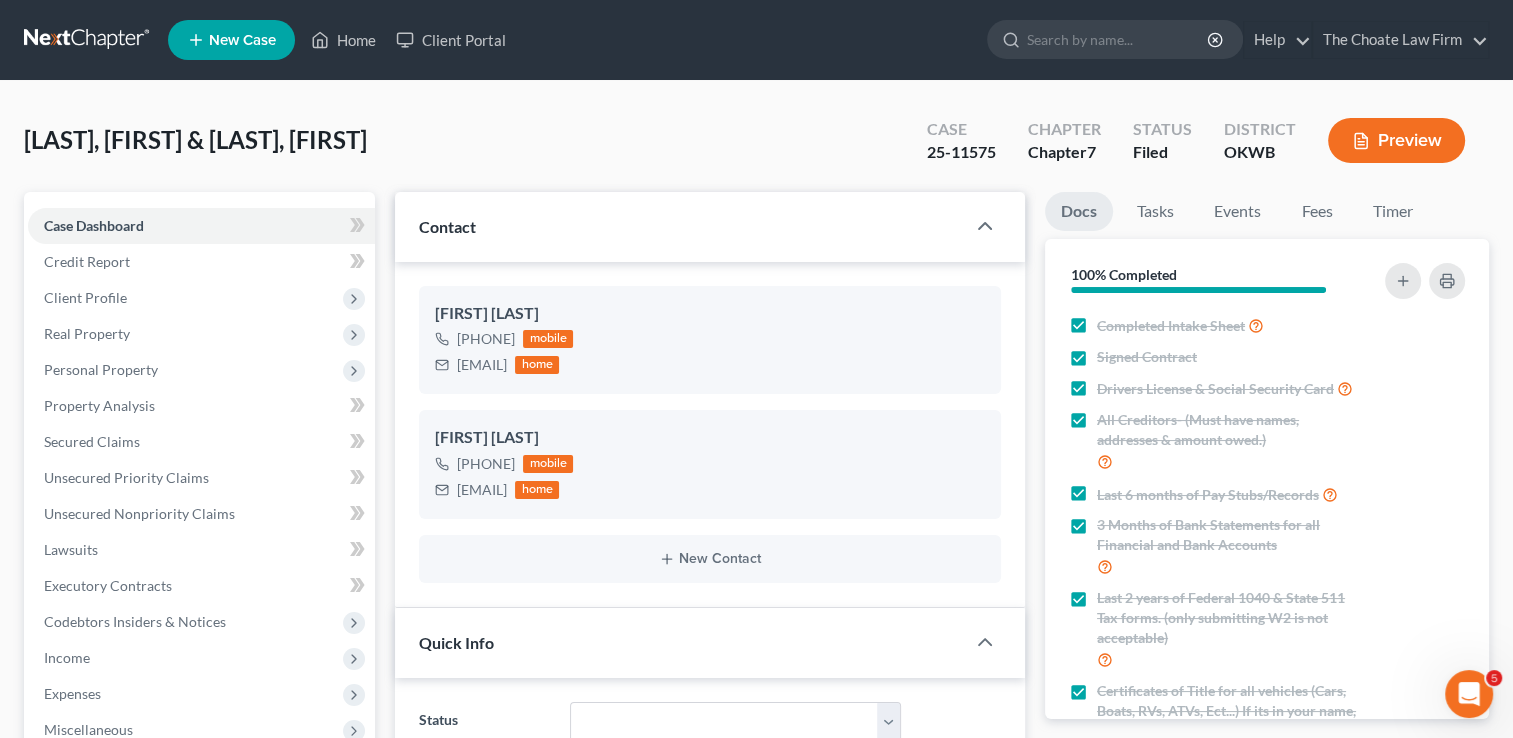 scroll, scrollTop: 4364, scrollLeft: 0, axis: vertical 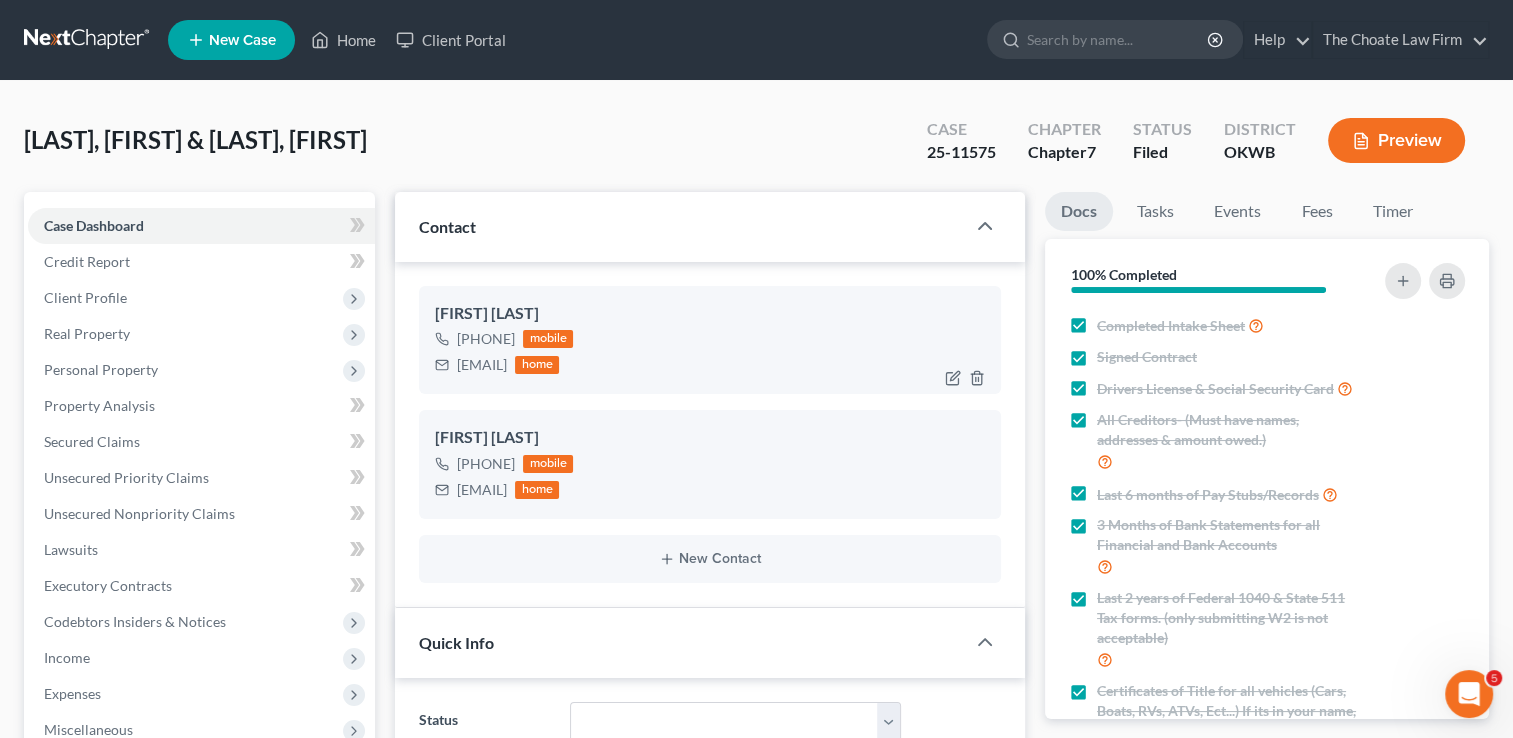 drag, startPoint x: 457, startPoint y: 367, endPoint x: 607, endPoint y: 372, distance: 150.08331 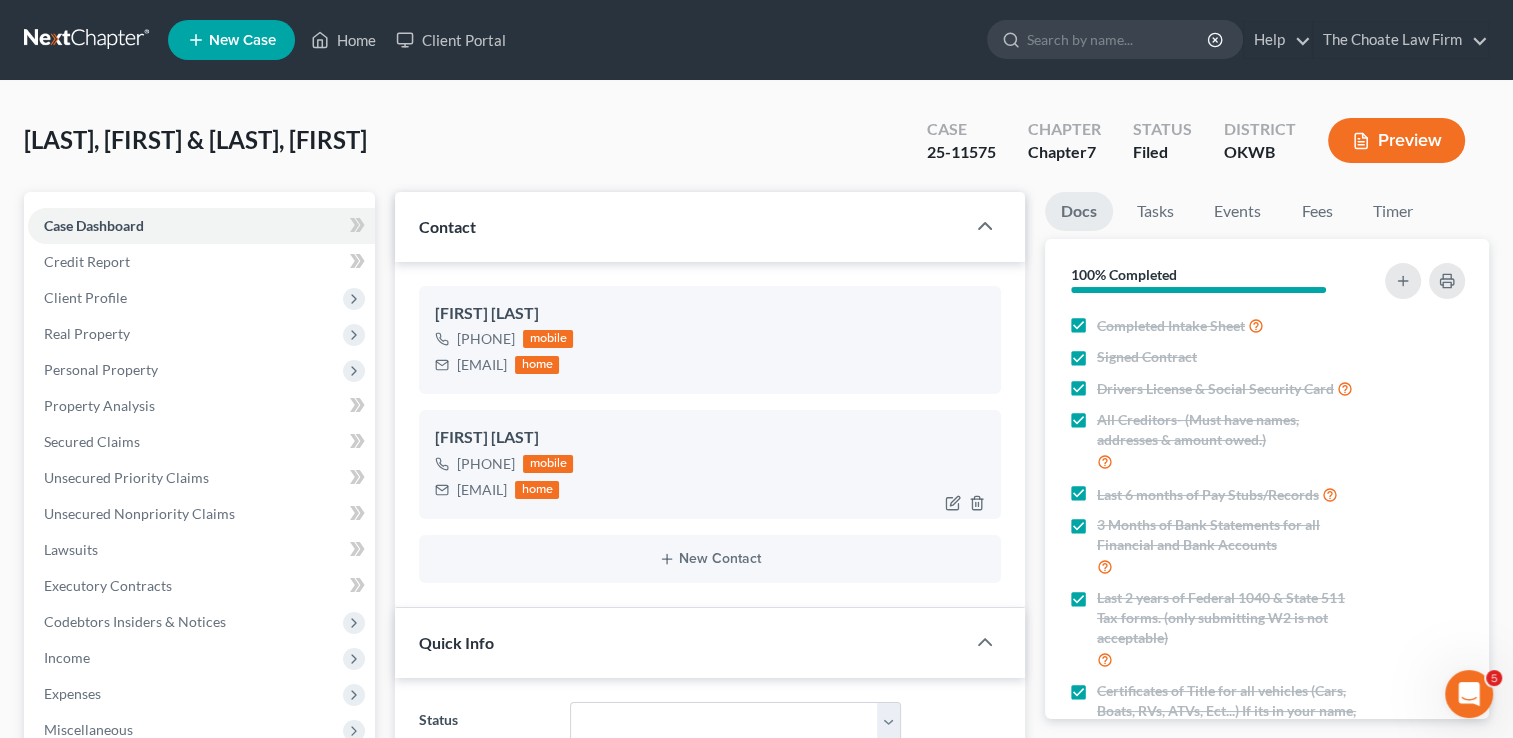 drag, startPoint x: 456, startPoint y: 488, endPoint x: 642, endPoint y: 499, distance: 186.32498 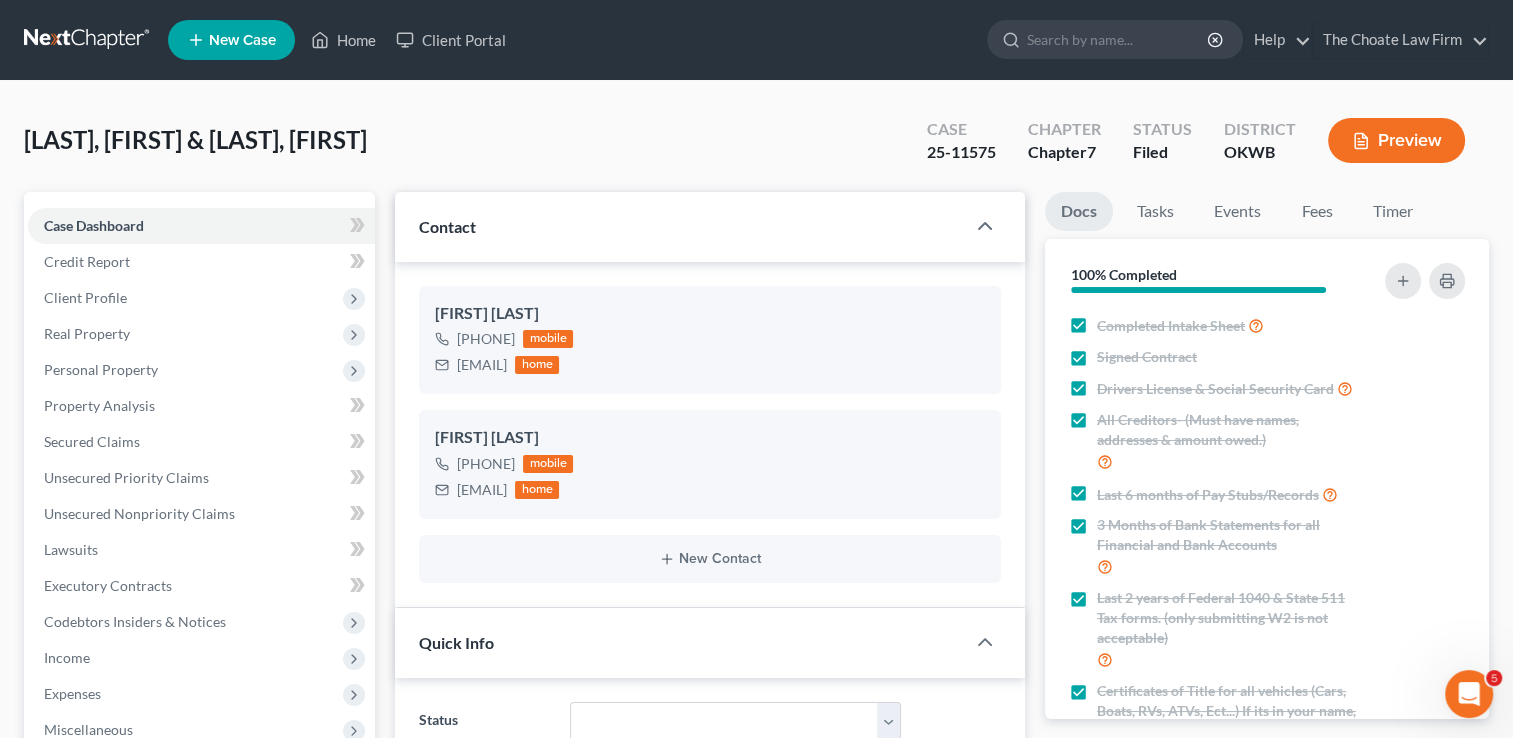 click at bounding box center [88, 40] 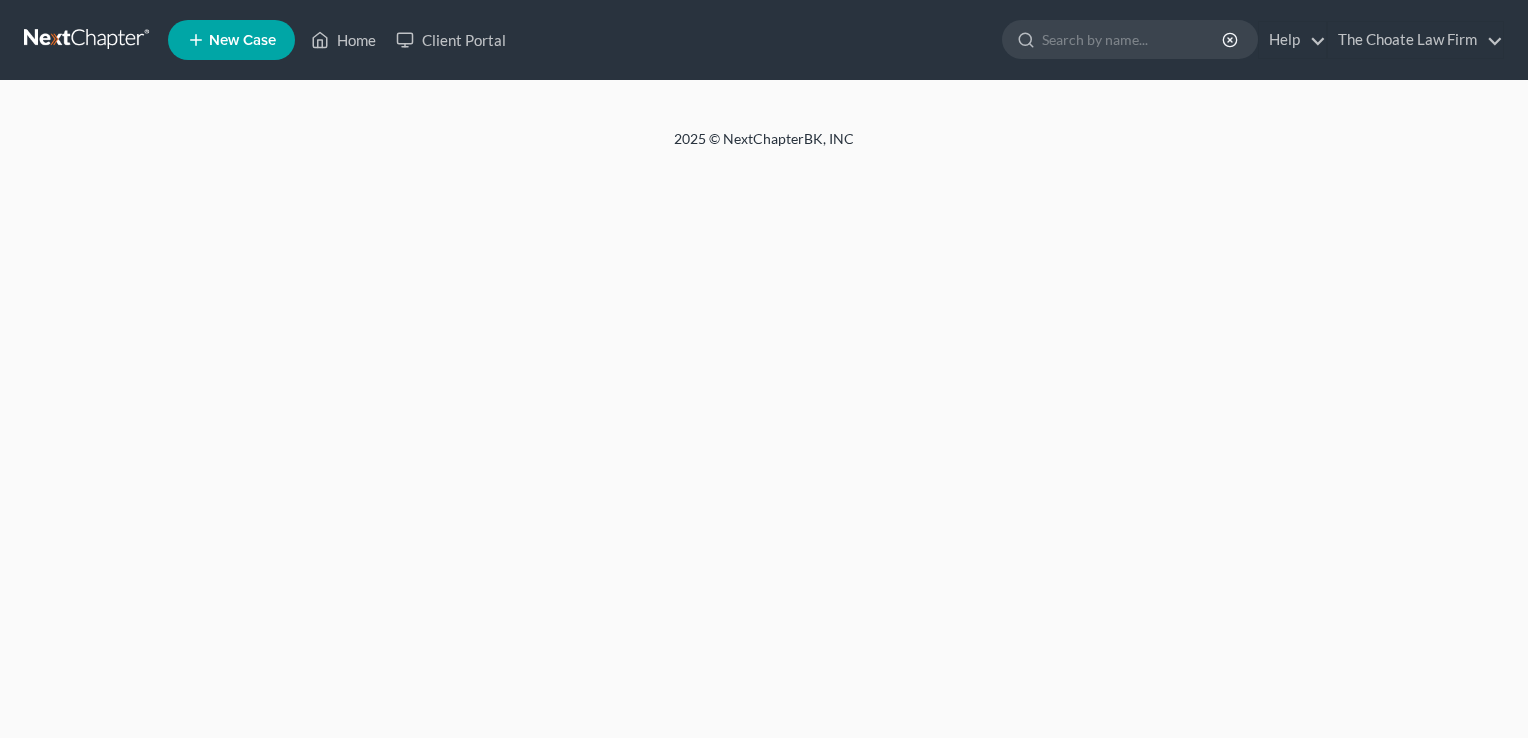 scroll, scrollTop: 0, scrollLeft: 0, axis: both 